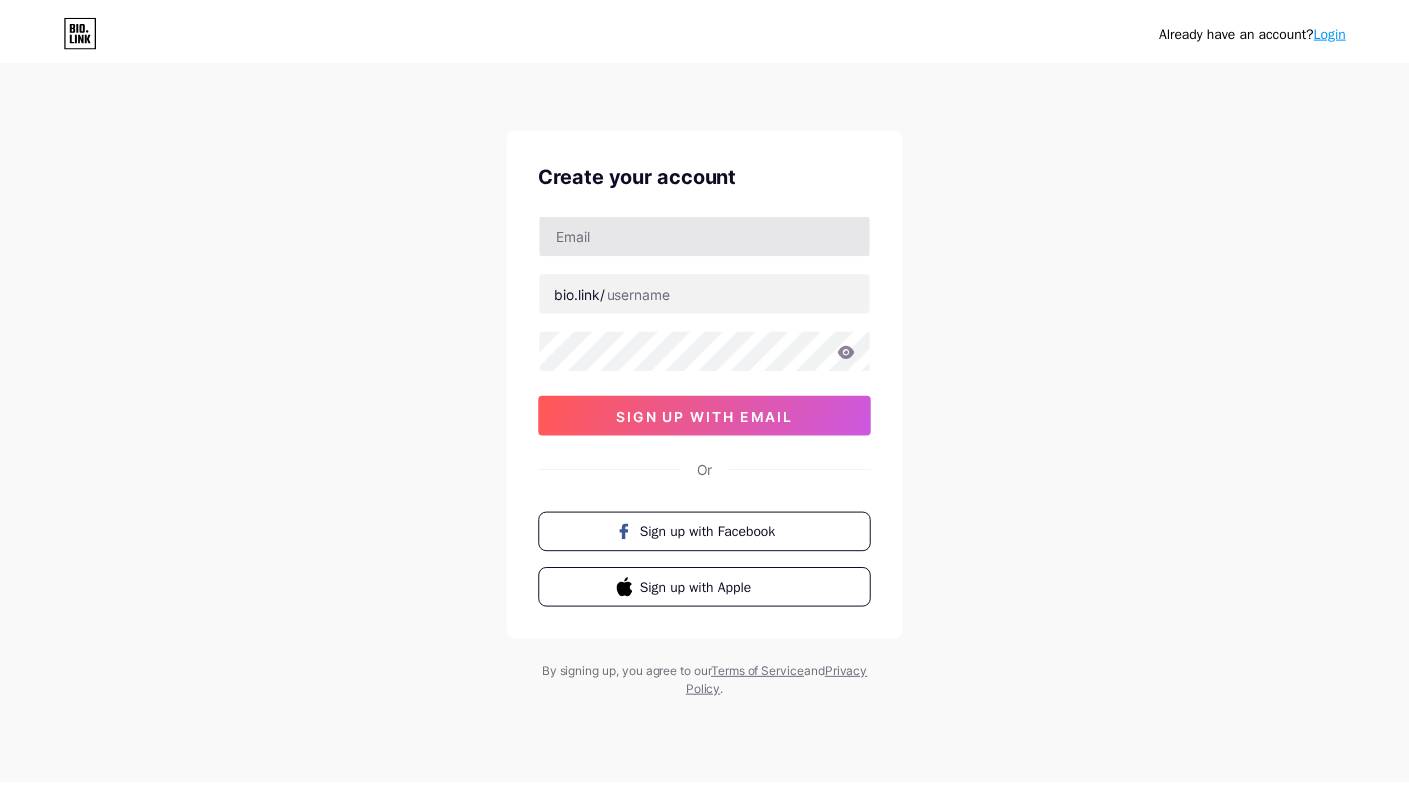 scroll, scrollTop: 0, scrollLeft: 0, axis: both 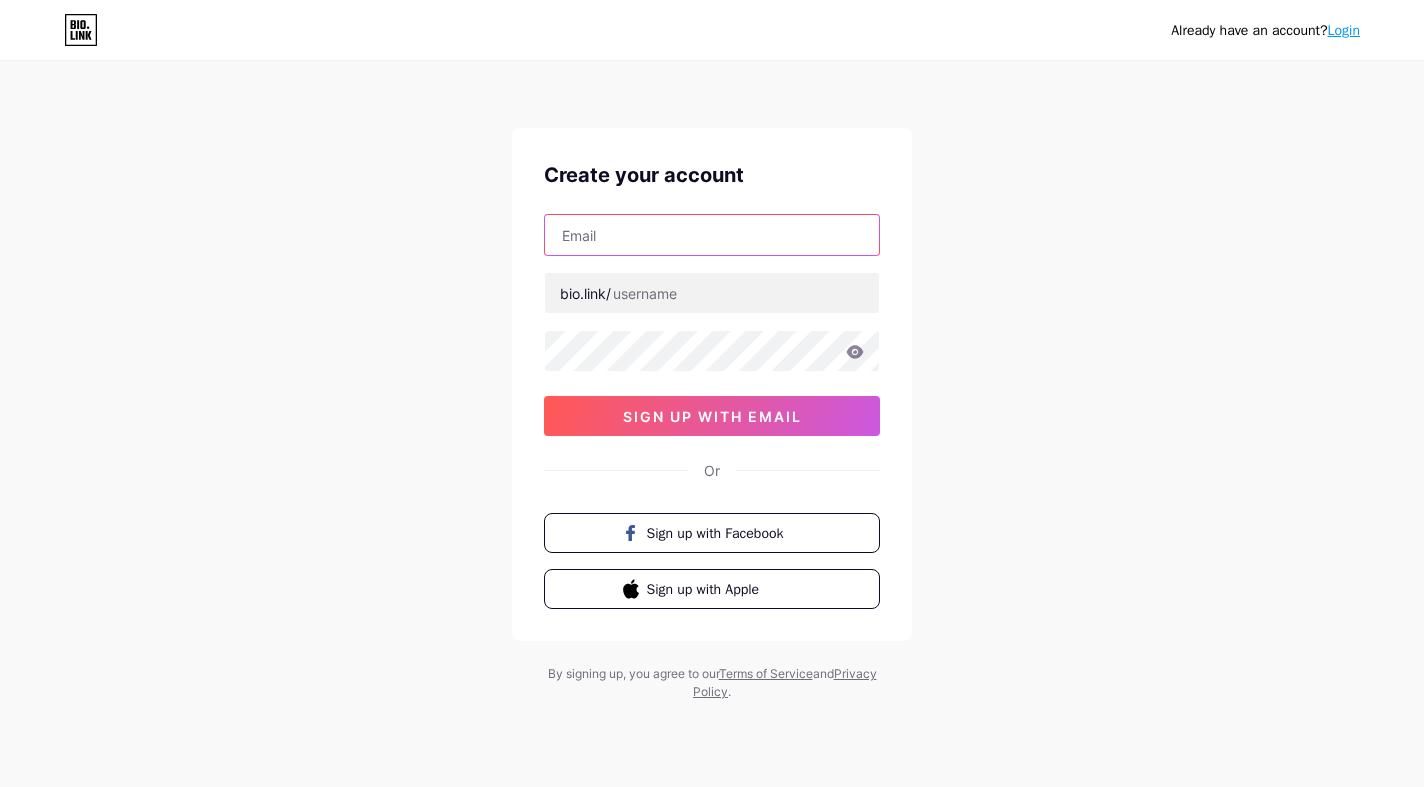 click at bounding box center (712, 235) 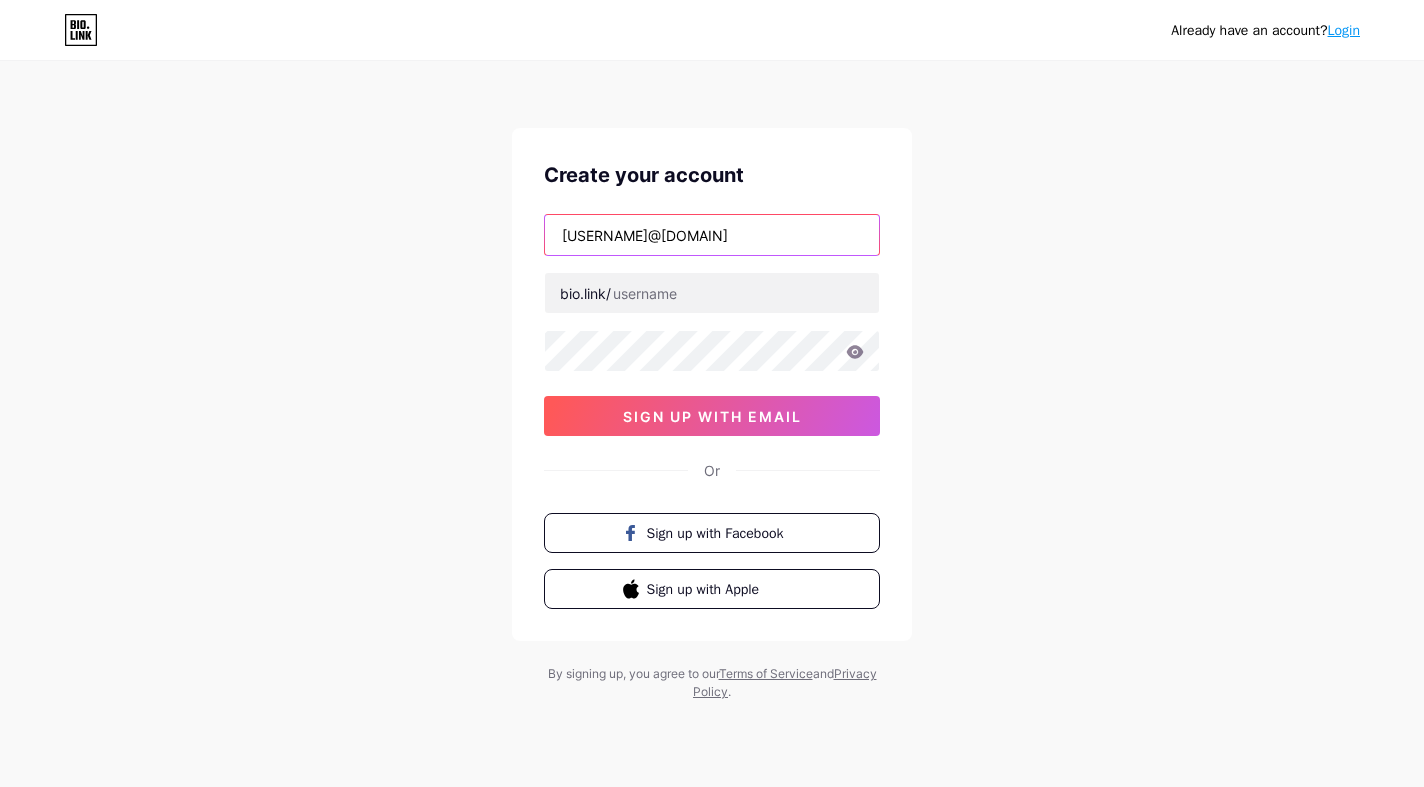 type on "[USERNAME]@[DOMAIN]" 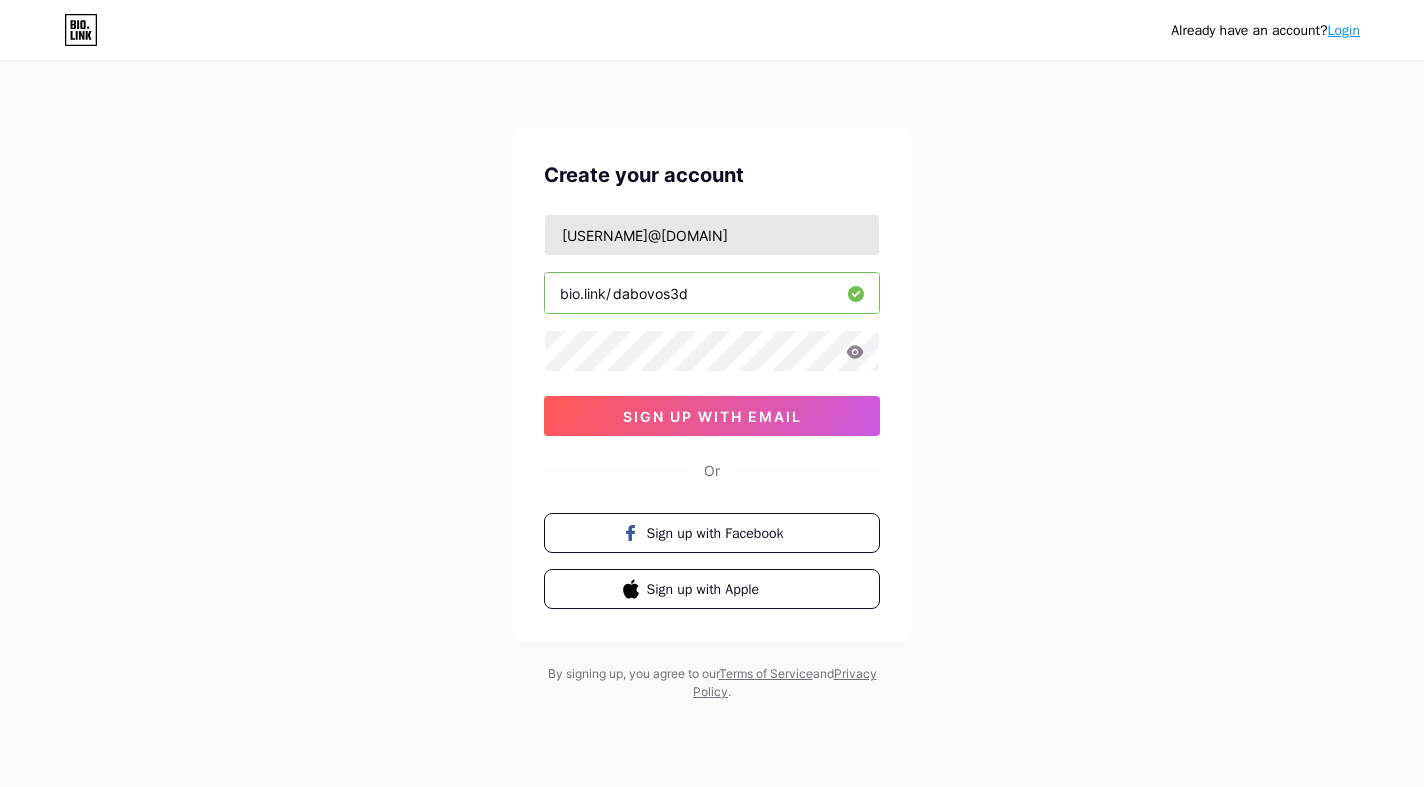 type on "dabovos3d" 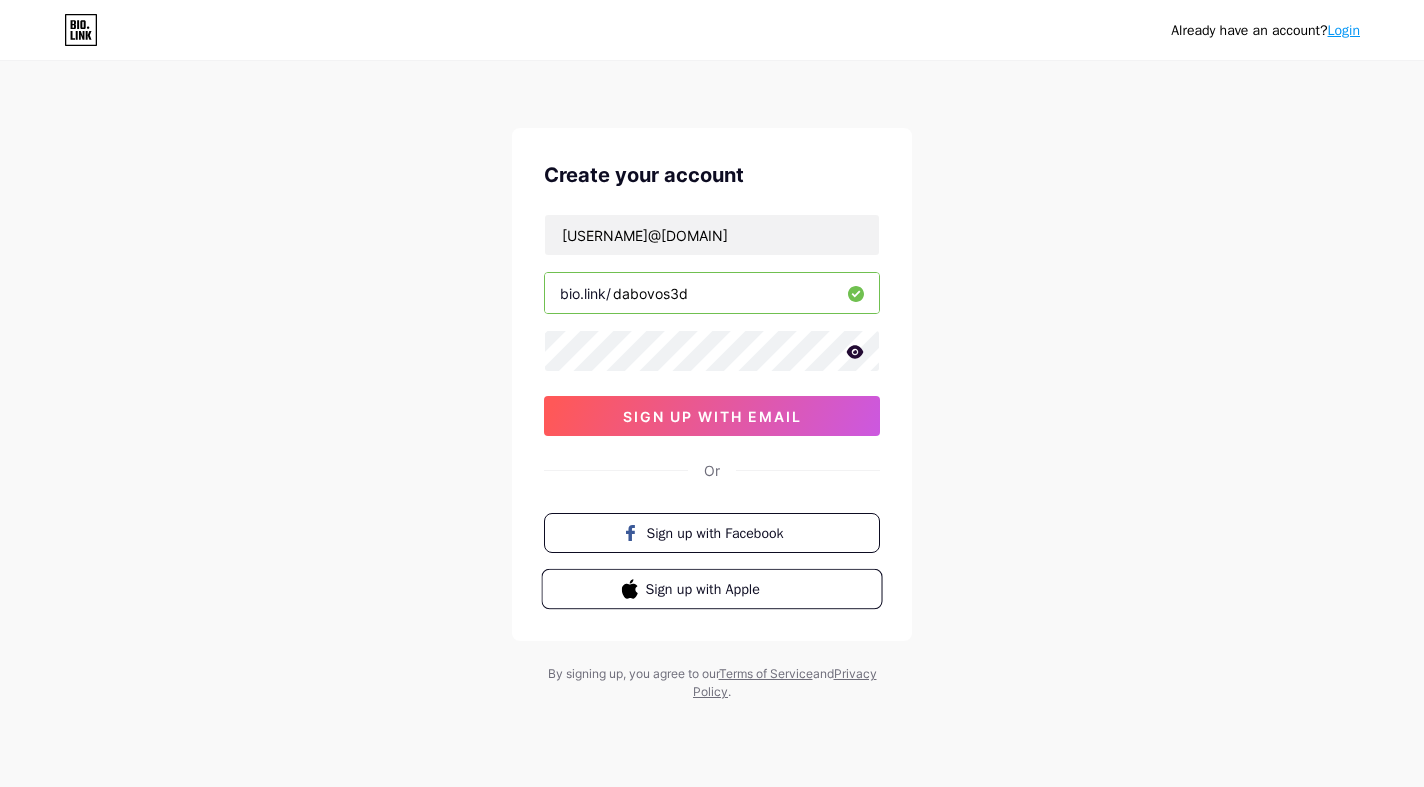 click on "Sign up with Apple" at bounding box center [711, 589] 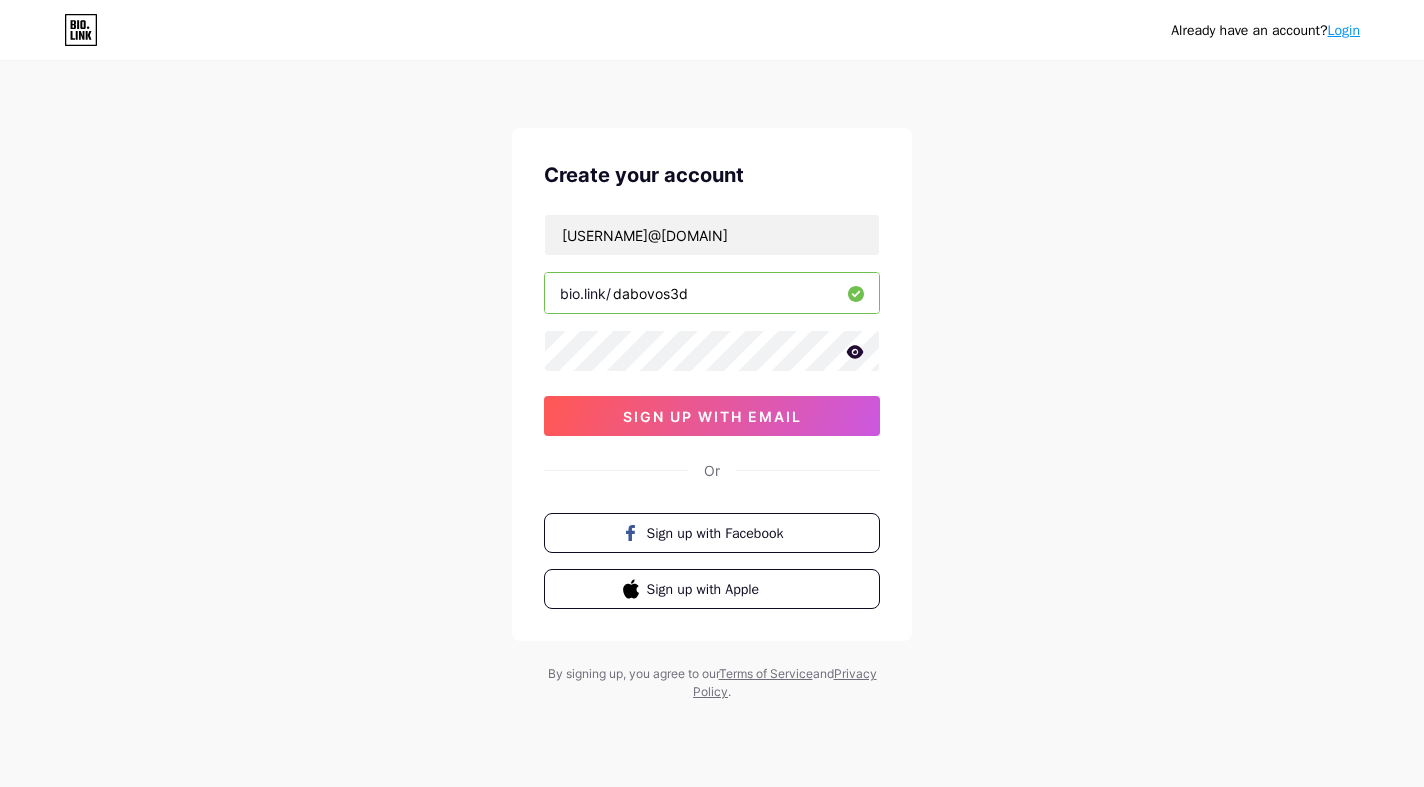 click 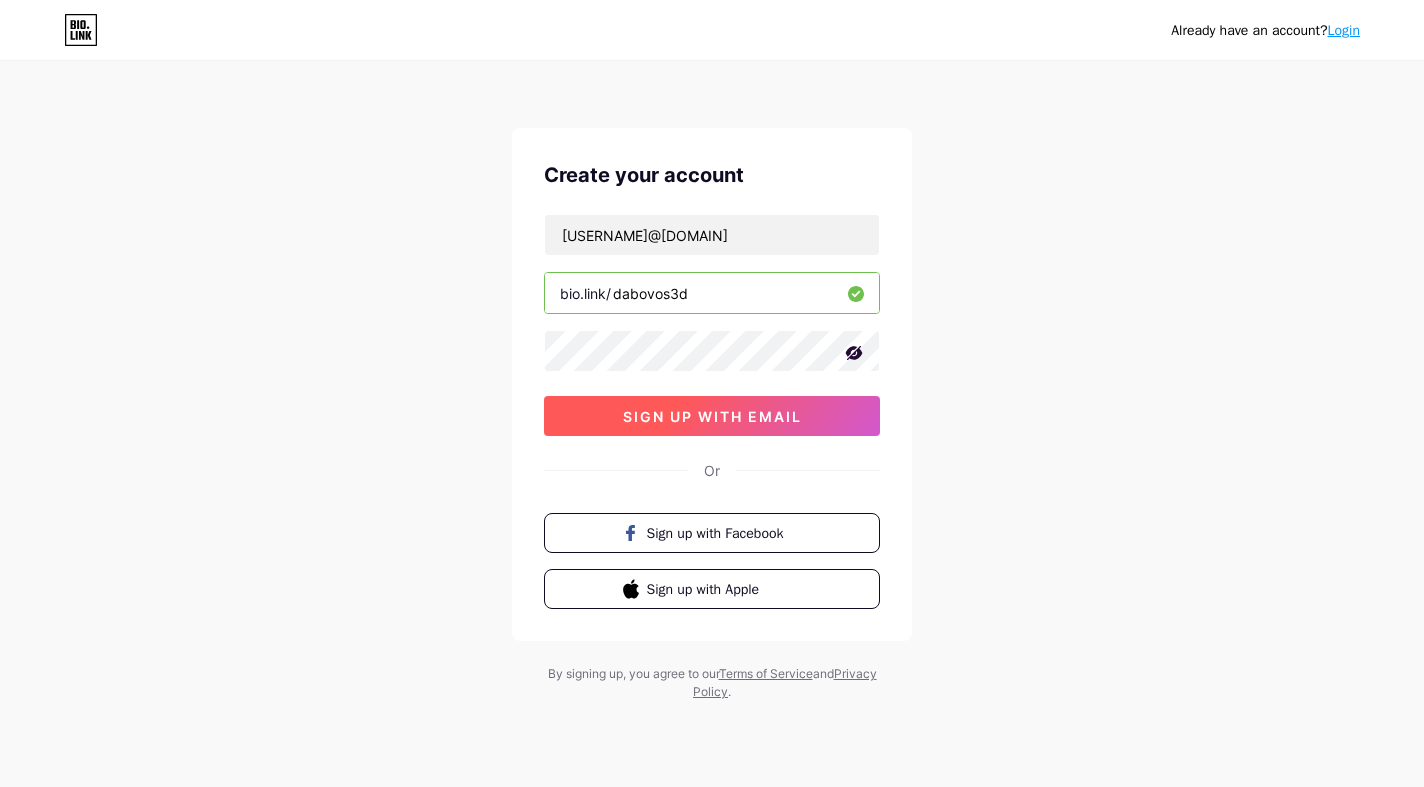 click on "sign up with email" at bounding box center [712, 416] 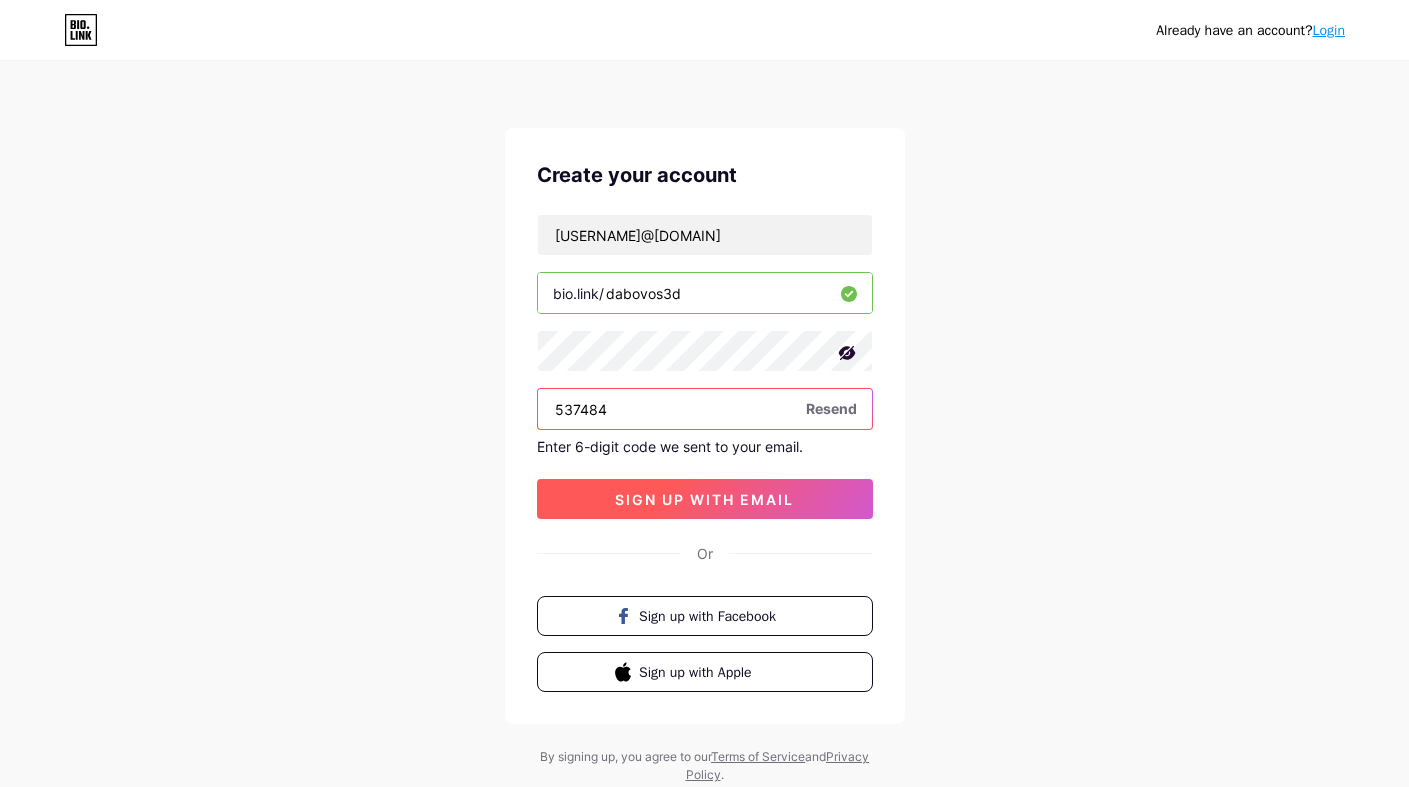 type on "537484" 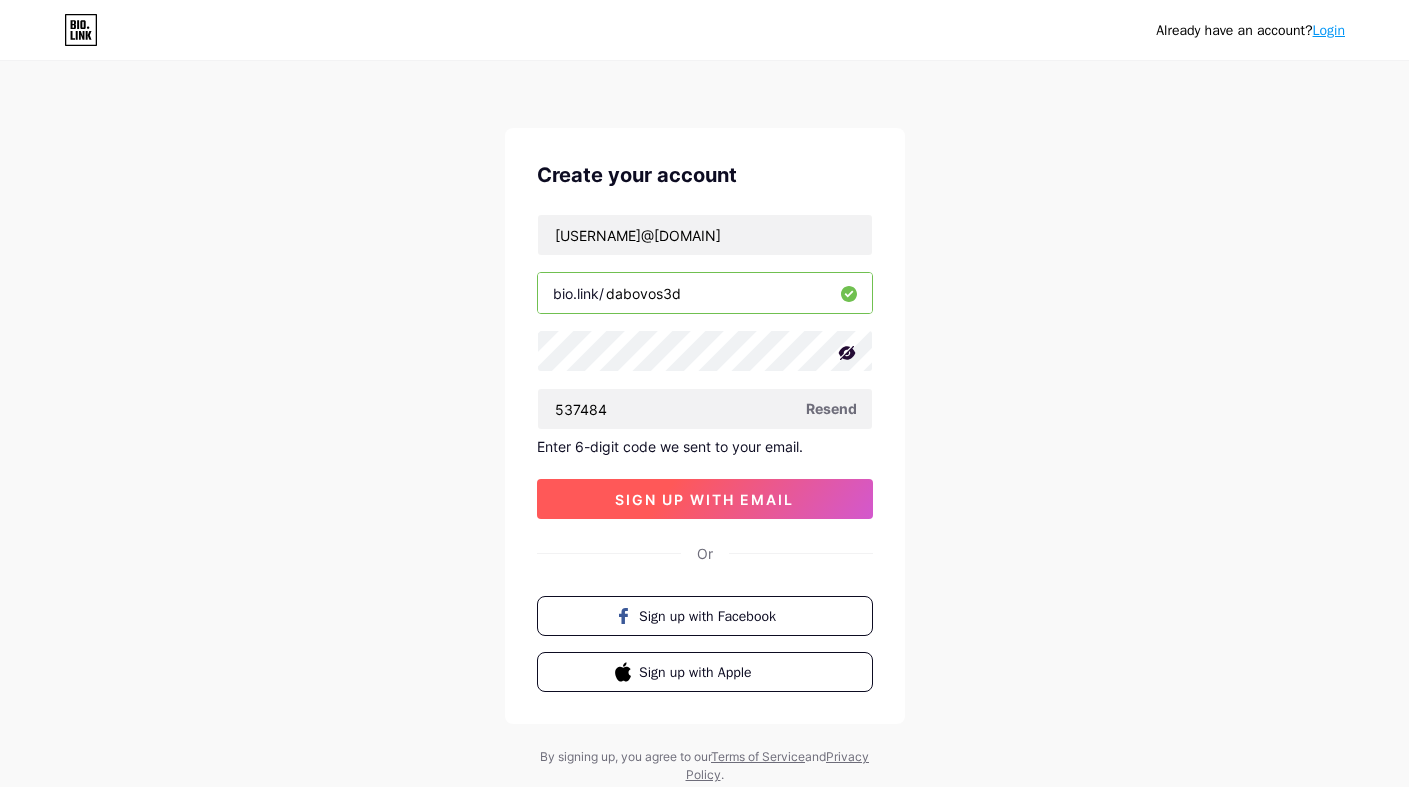 click on "sign up with email" at bounding box center [704, 499] 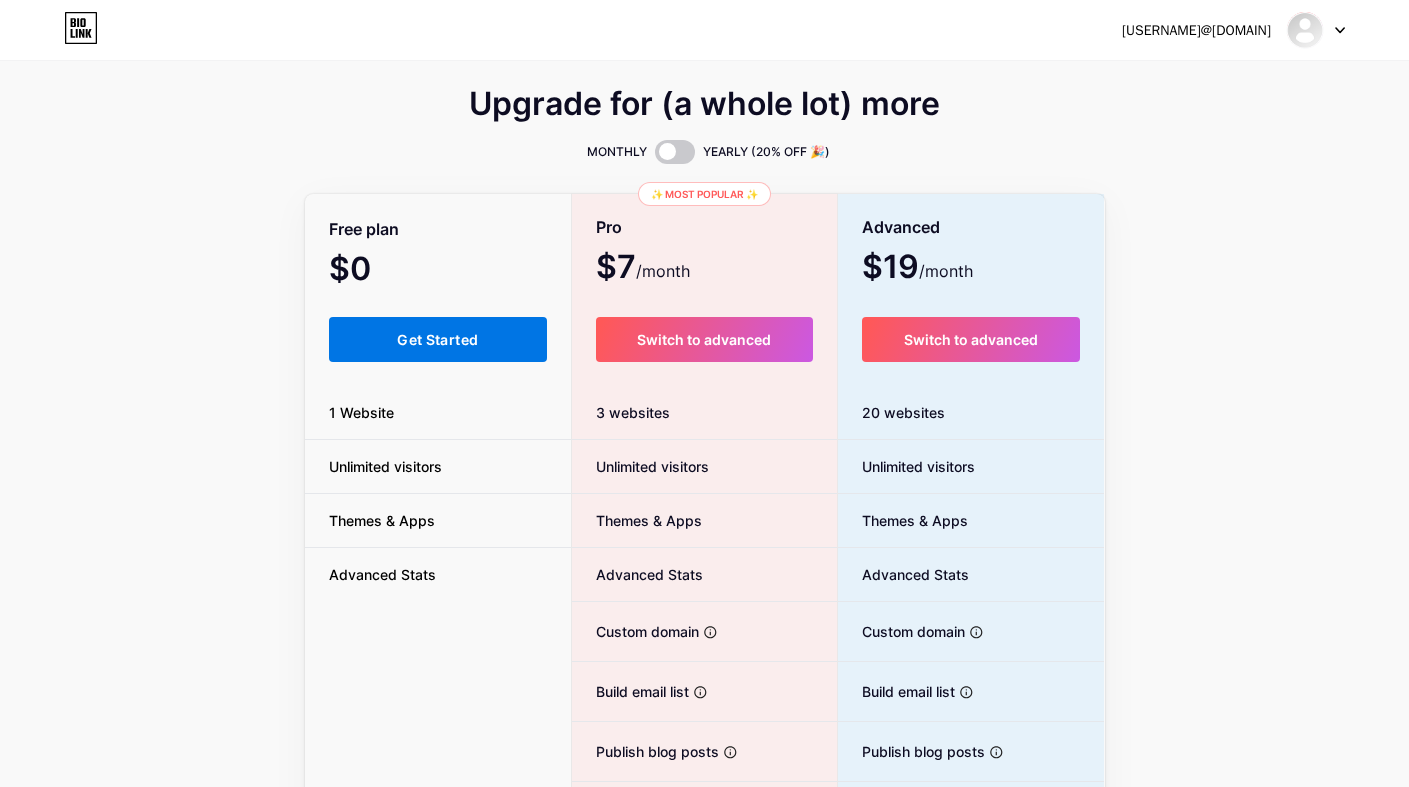 click on "Get Started" at bounding box center [437, 339] 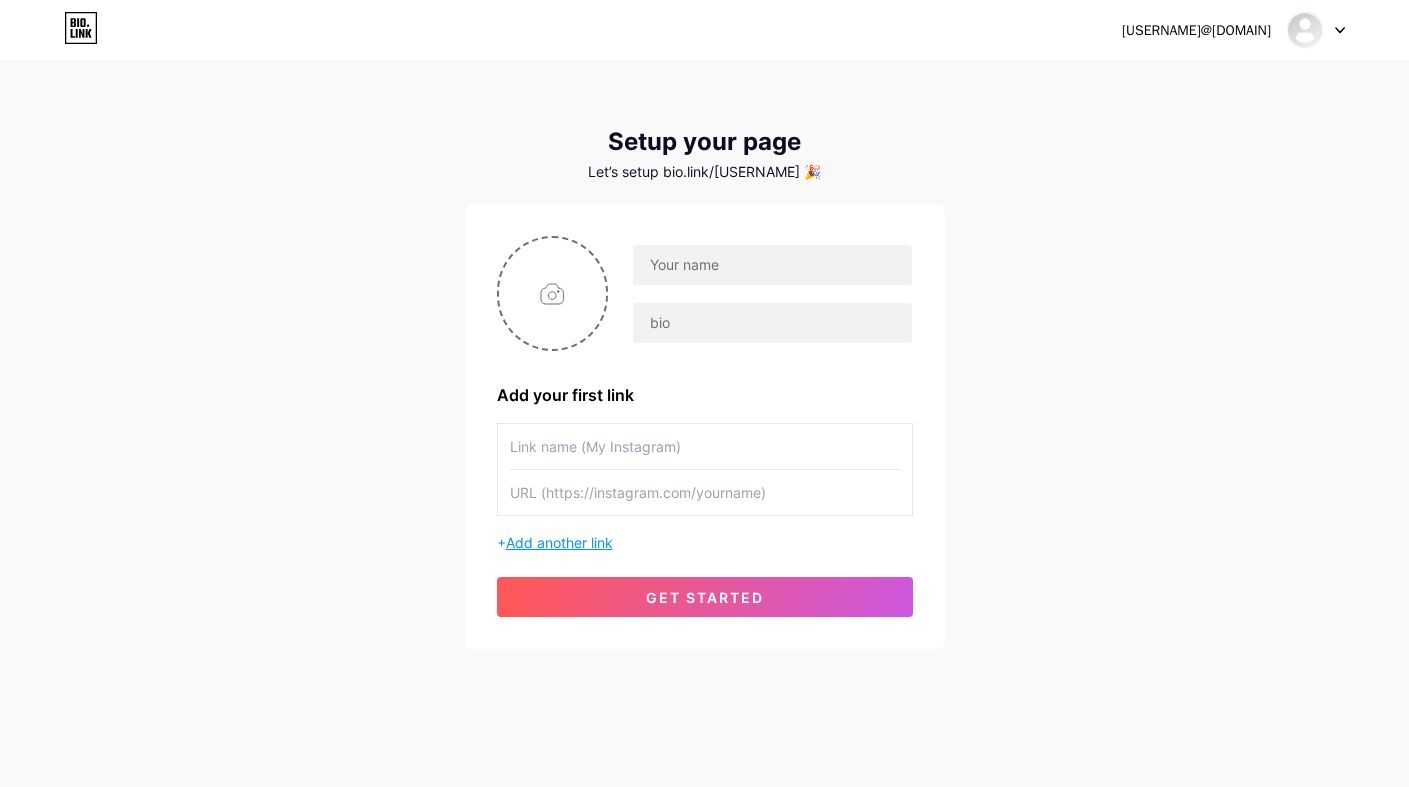 click on "Add another link" at bounding box center (559, 542) 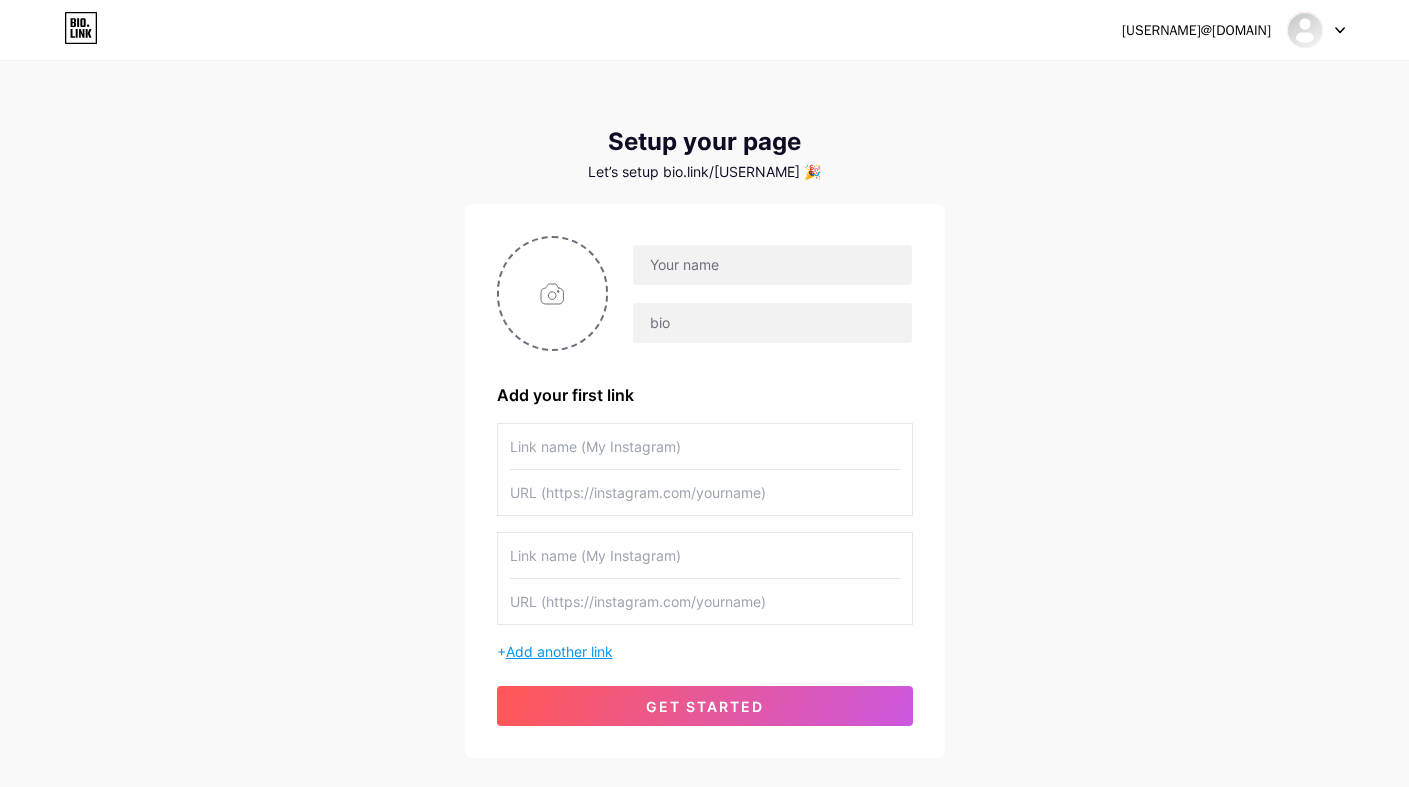click on "Add another link" at bounding box center (559, 651) 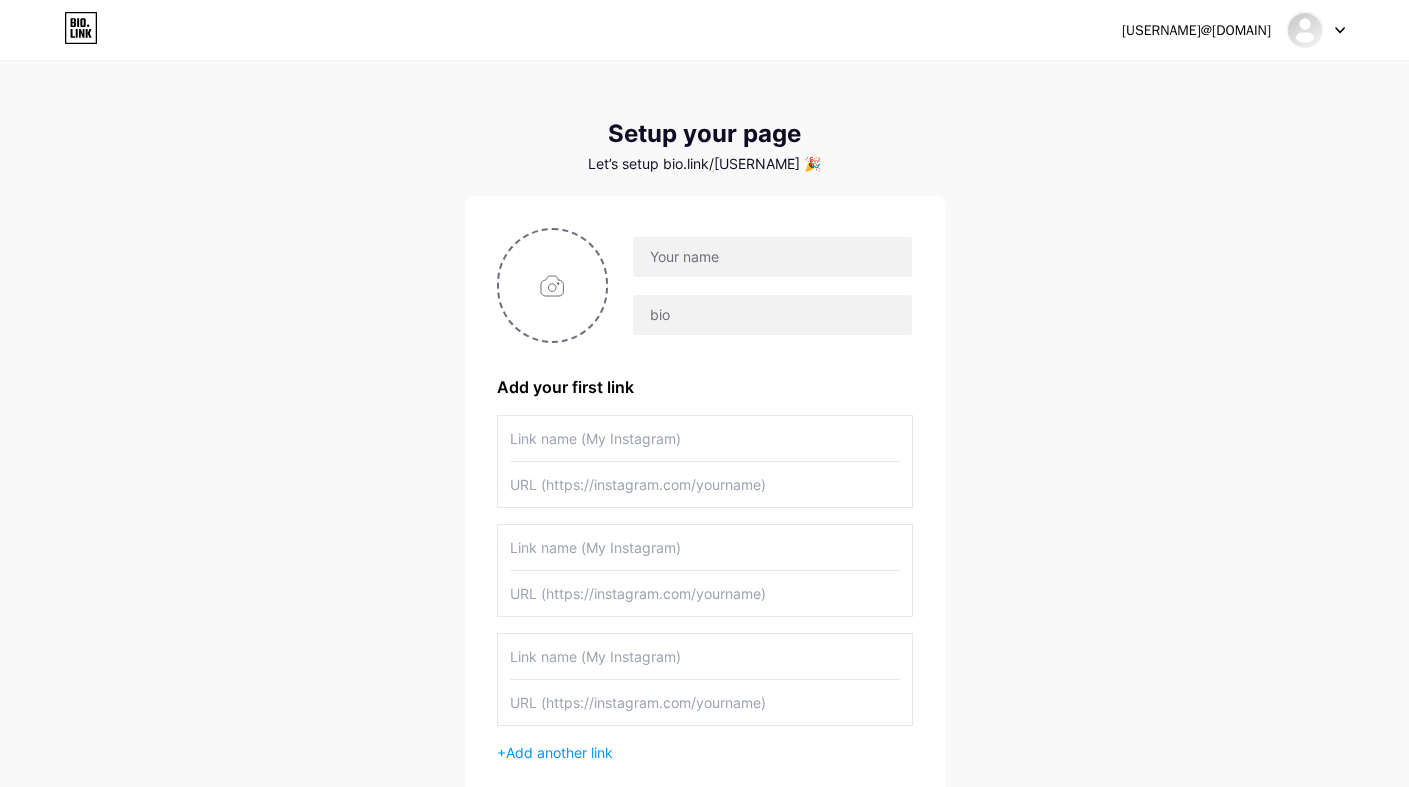 scroll, scrollTop: 12, scrollLeft: 0, axis: vertical 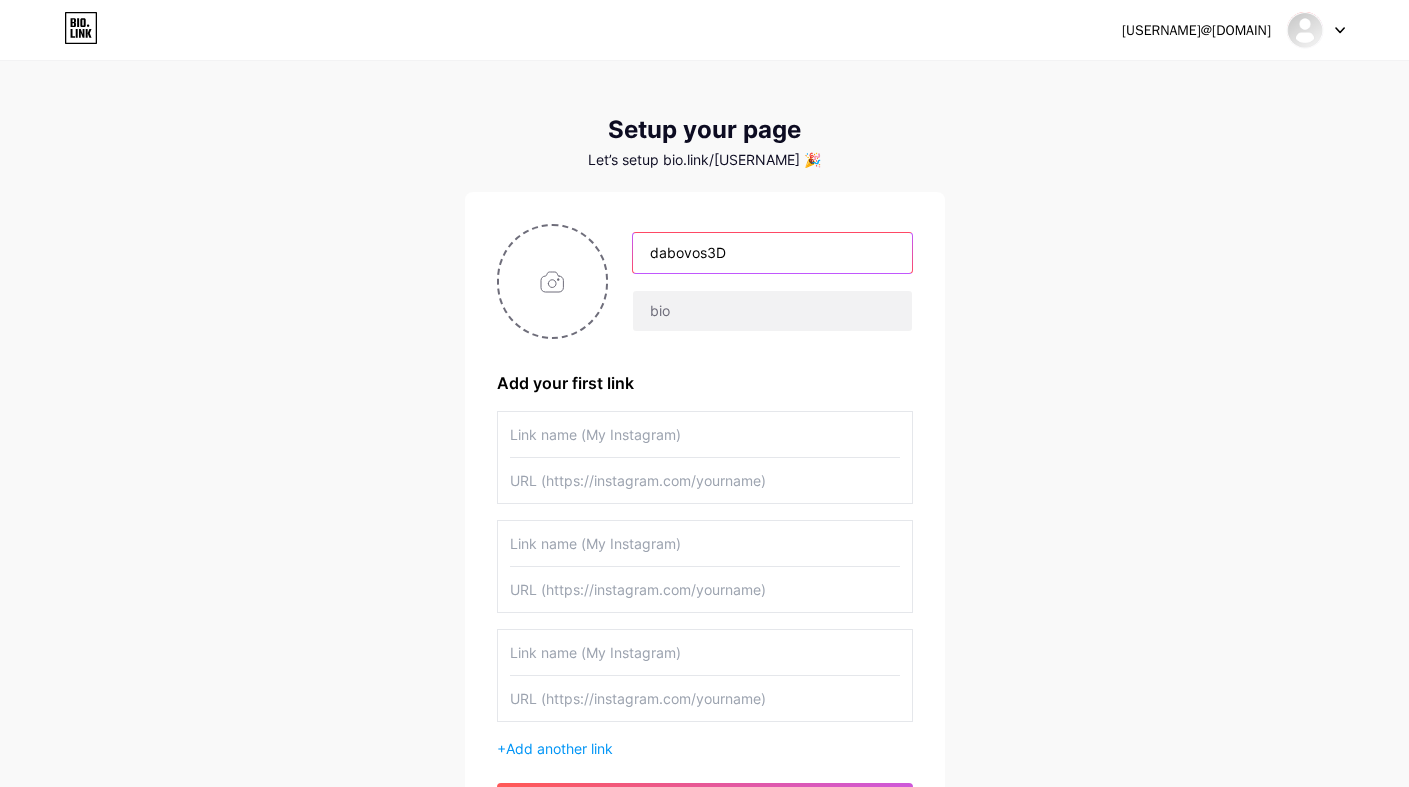 type on "dabovos3D" 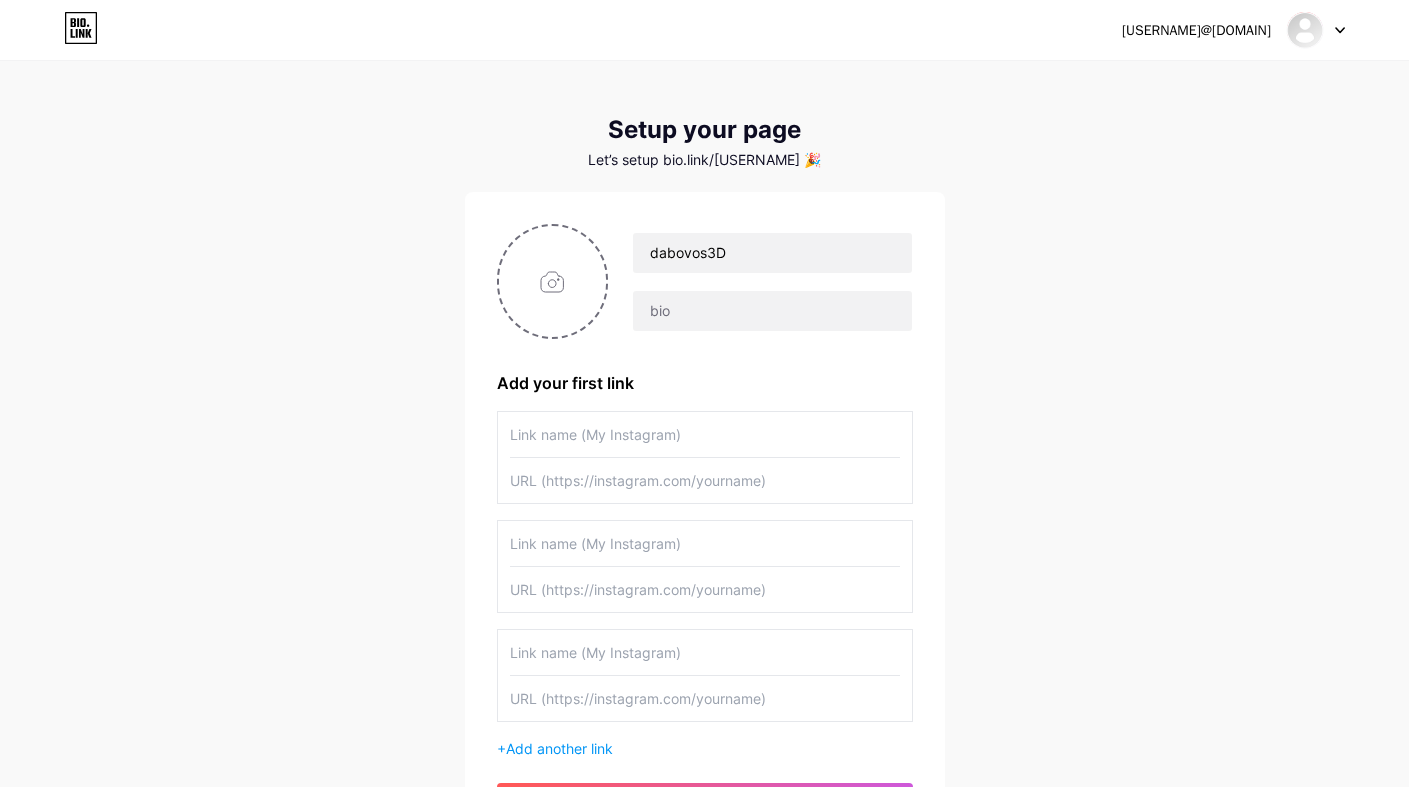 click at bounding box center [705, 480] 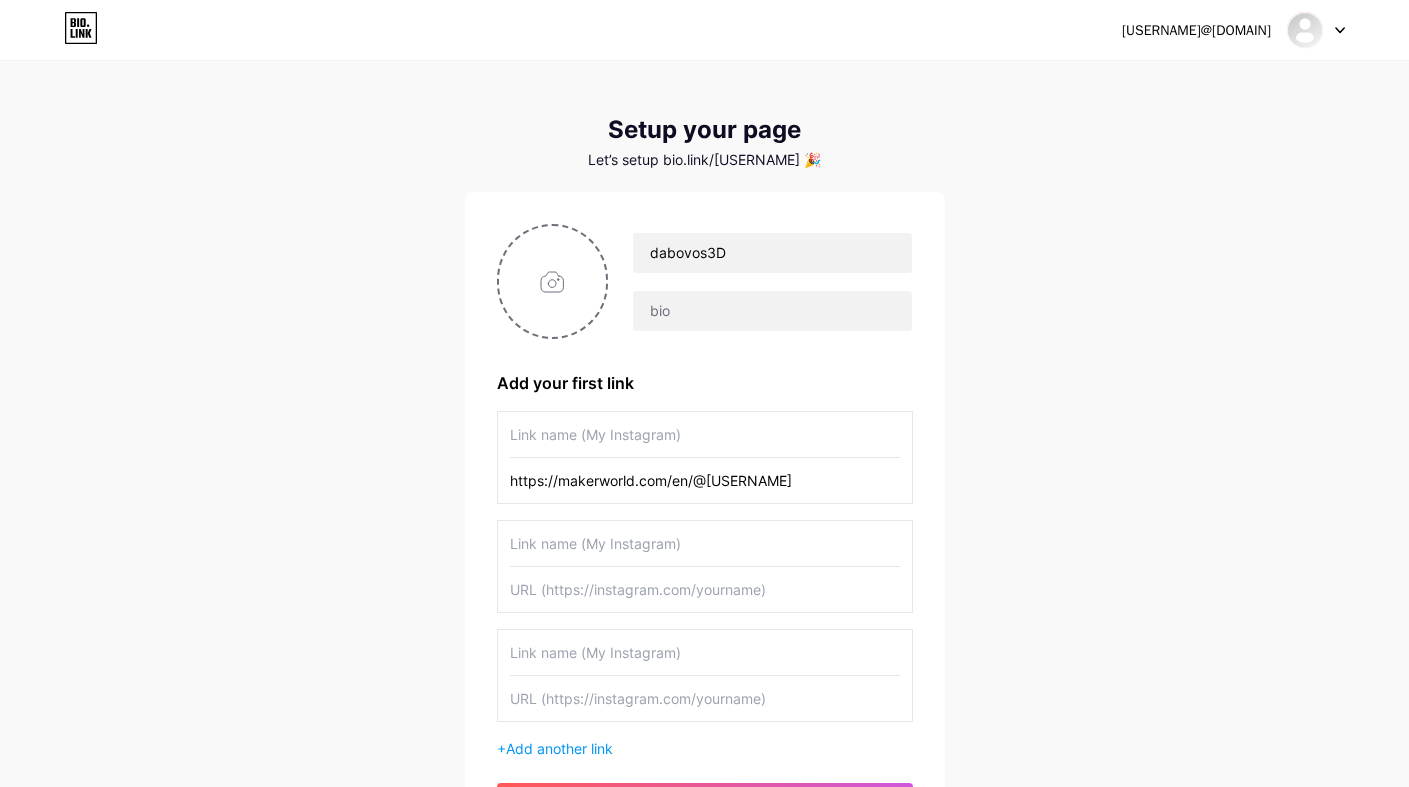 type on "https://makerworld.com/en/@[USERNAME]" 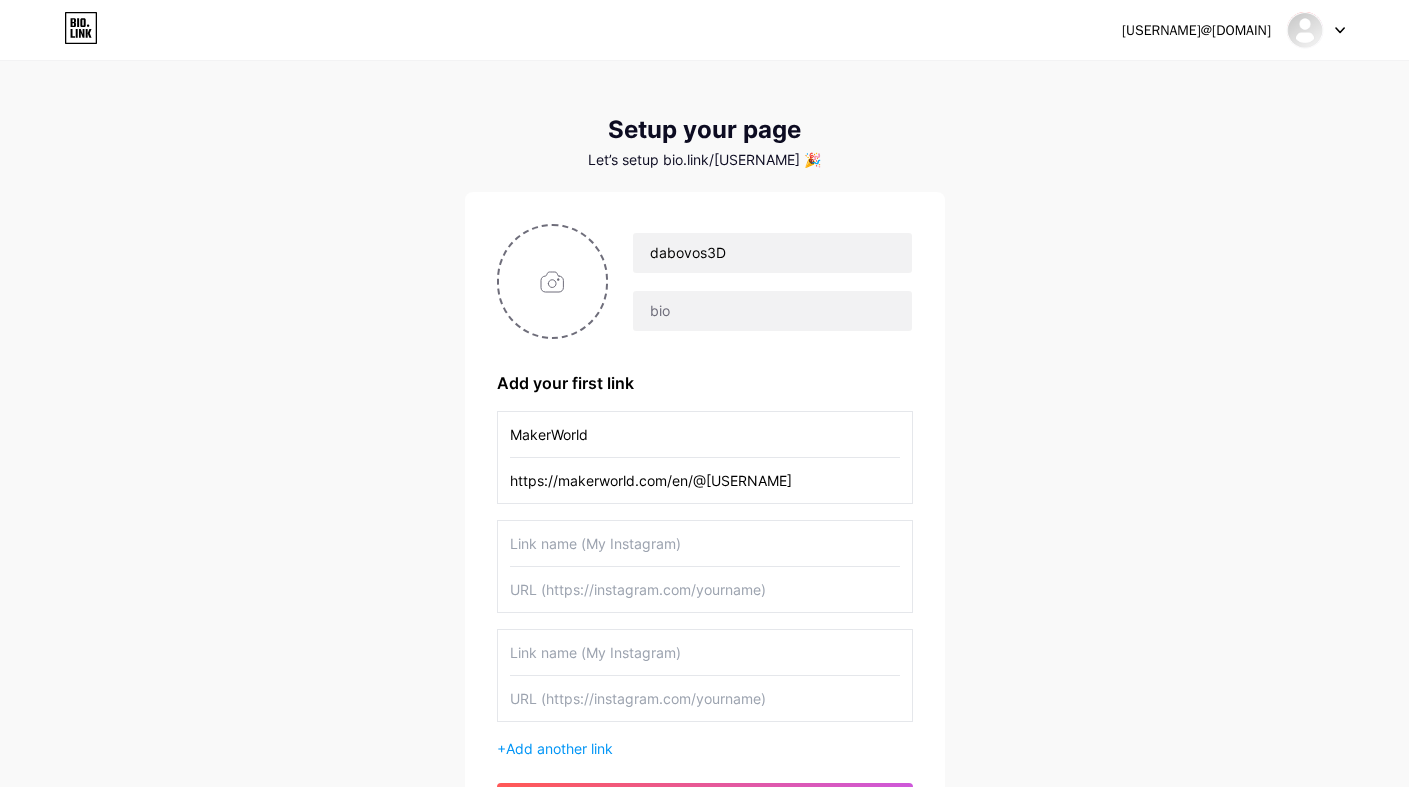 type on "MakerWorld" 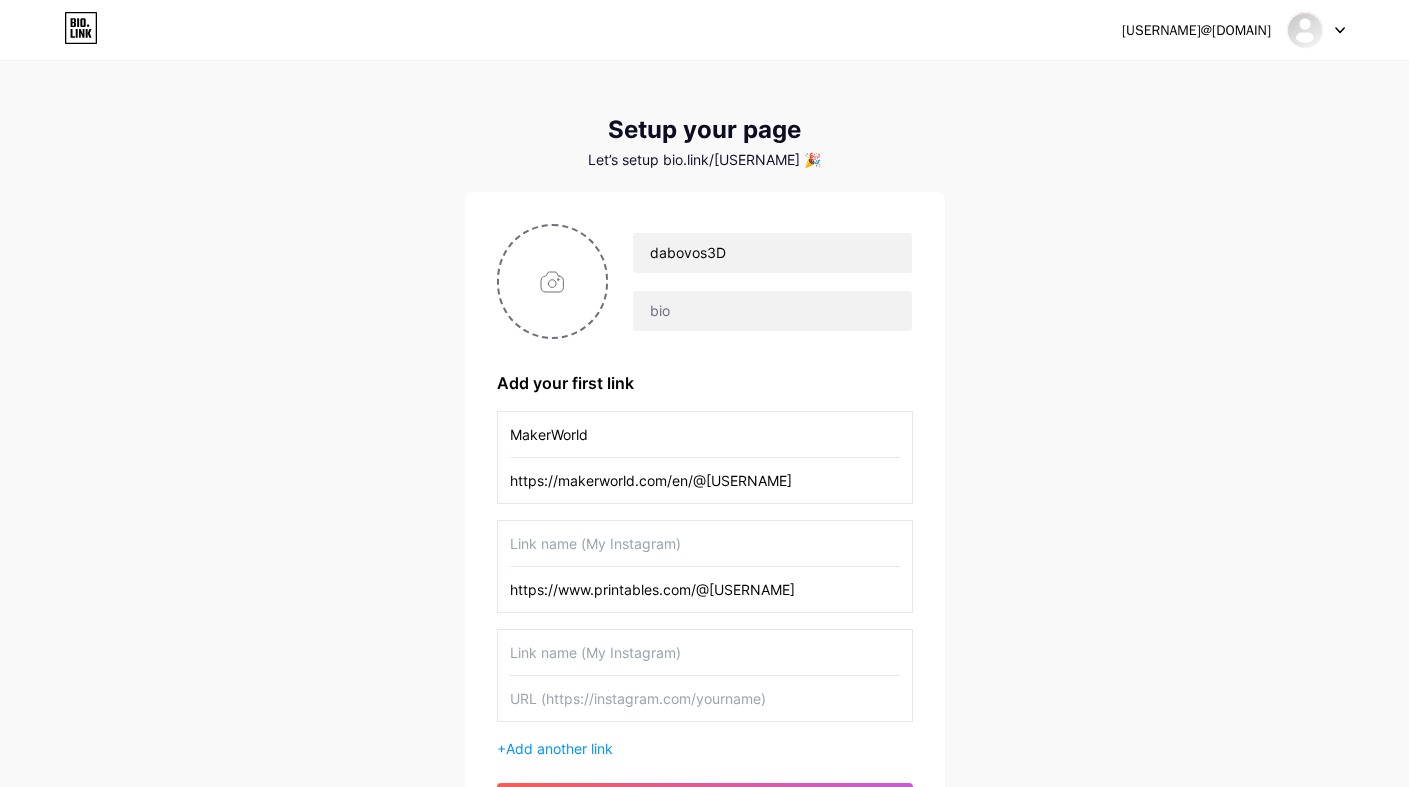 type on "https://www.printables.com/@[USERNAME]" 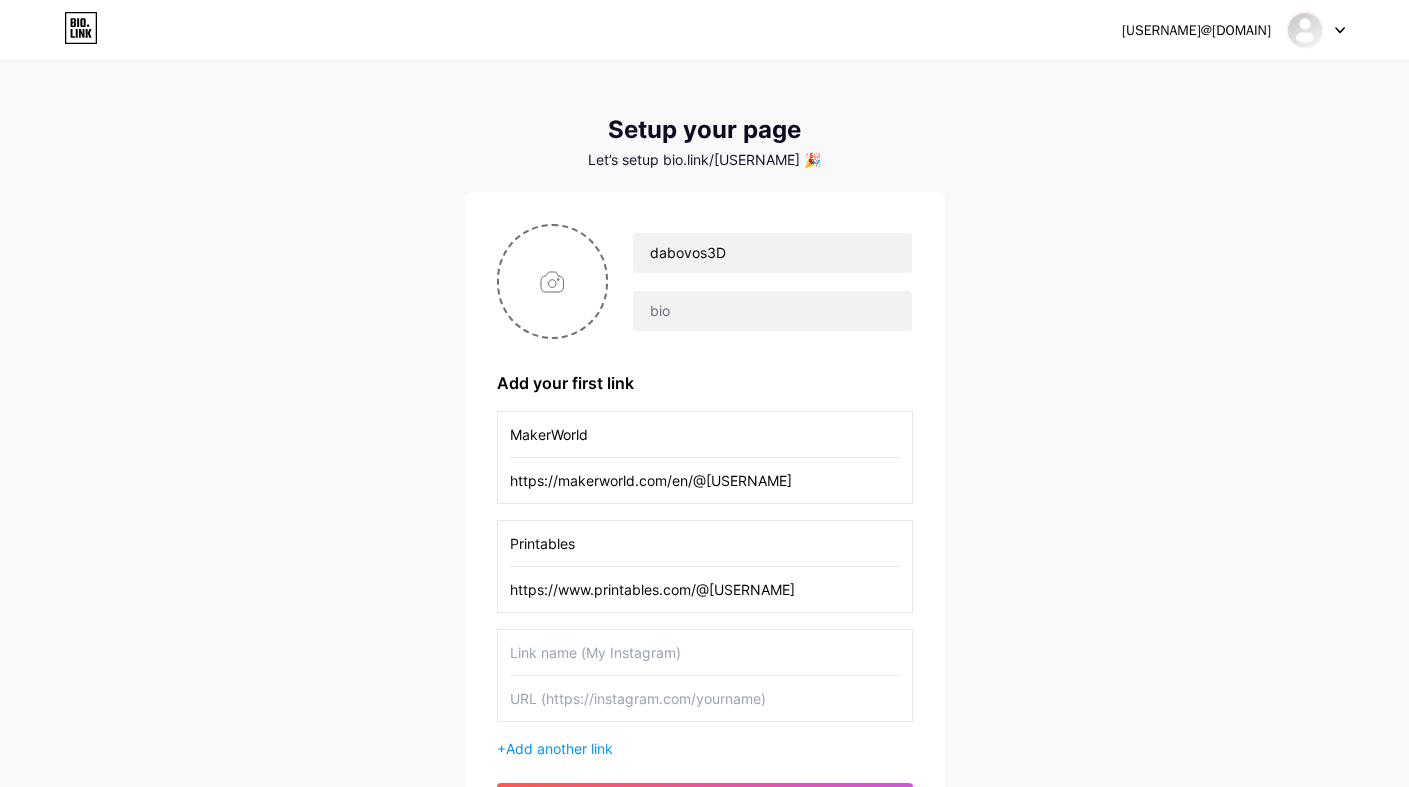 type on "Printables" 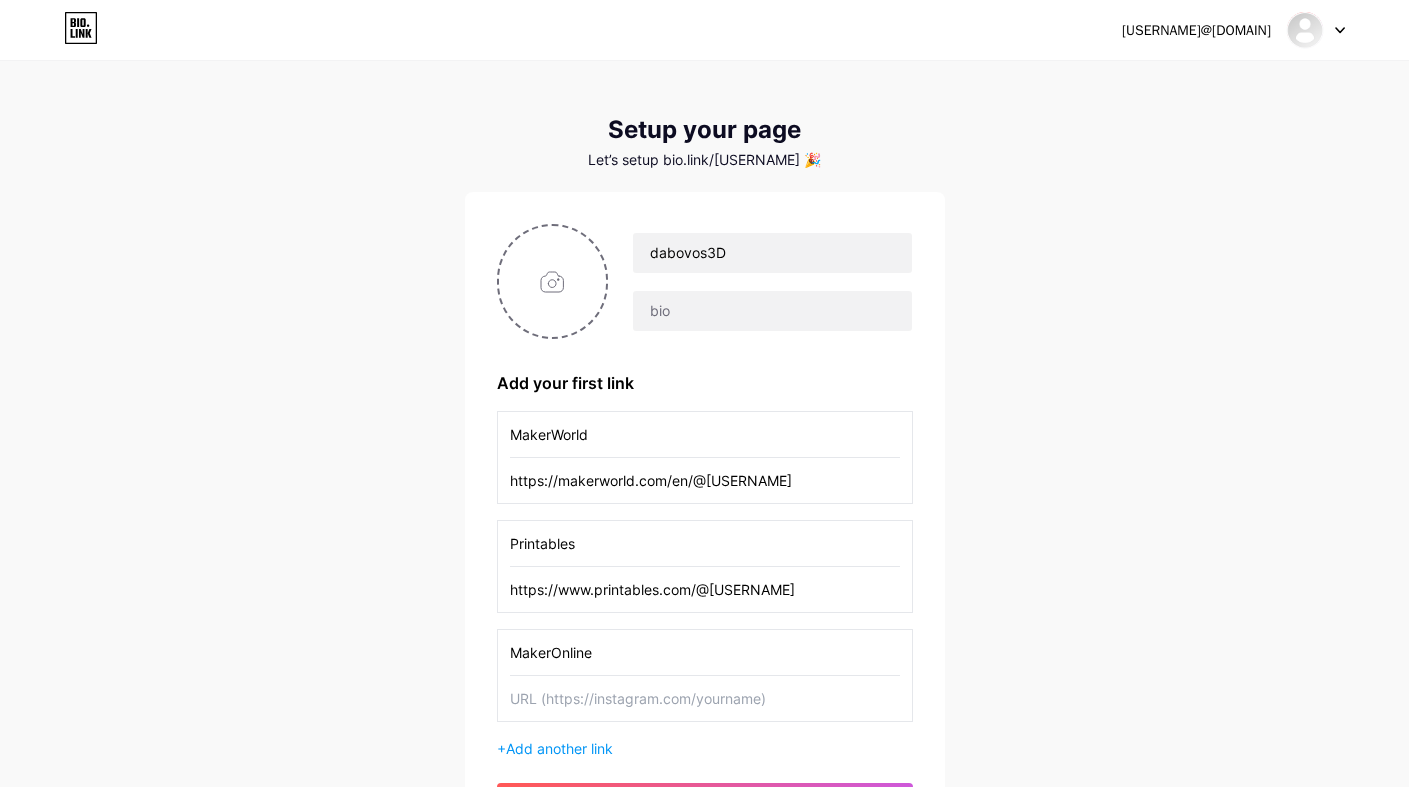type on "MakerOnline" 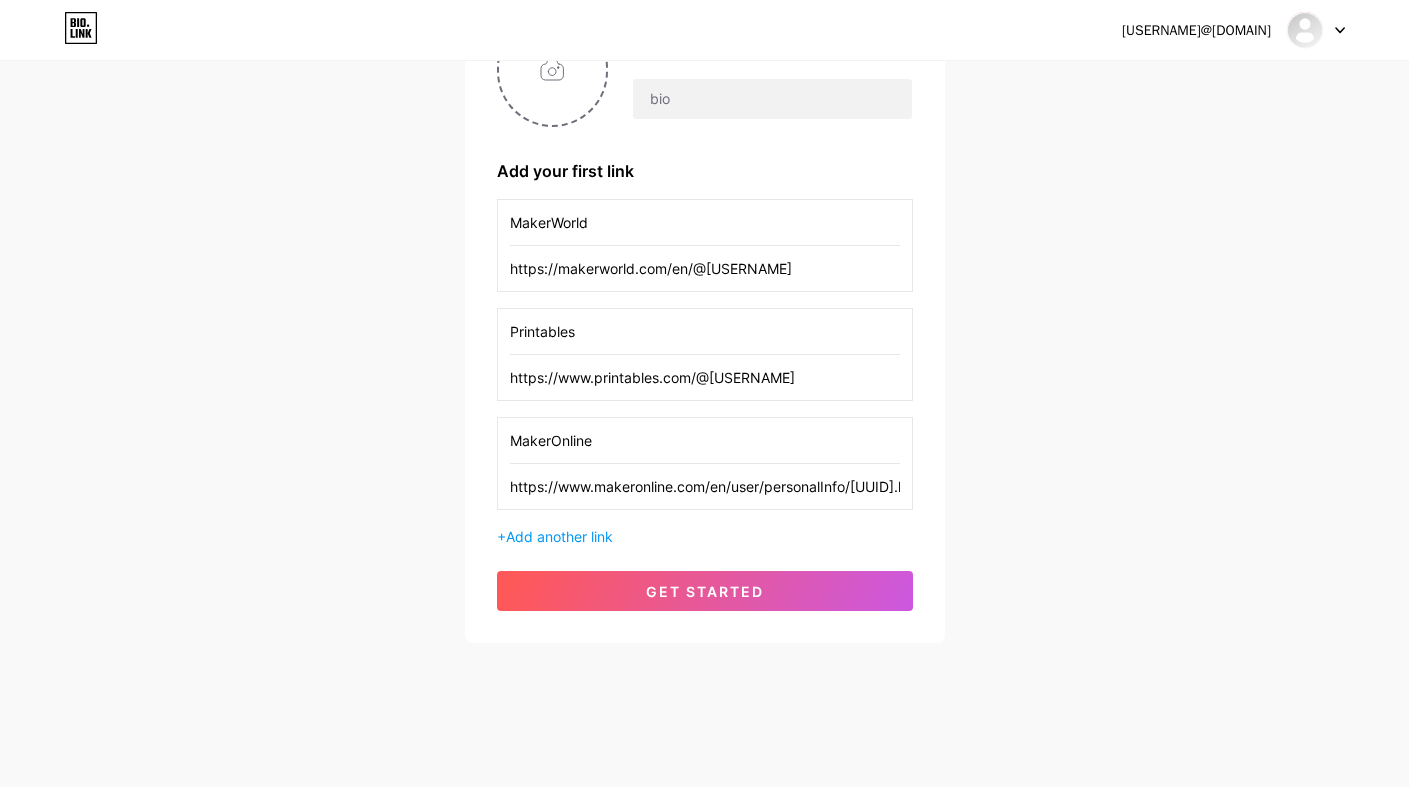scroll, scrollTop: 20, scrollLeft: 0, axis: vertical 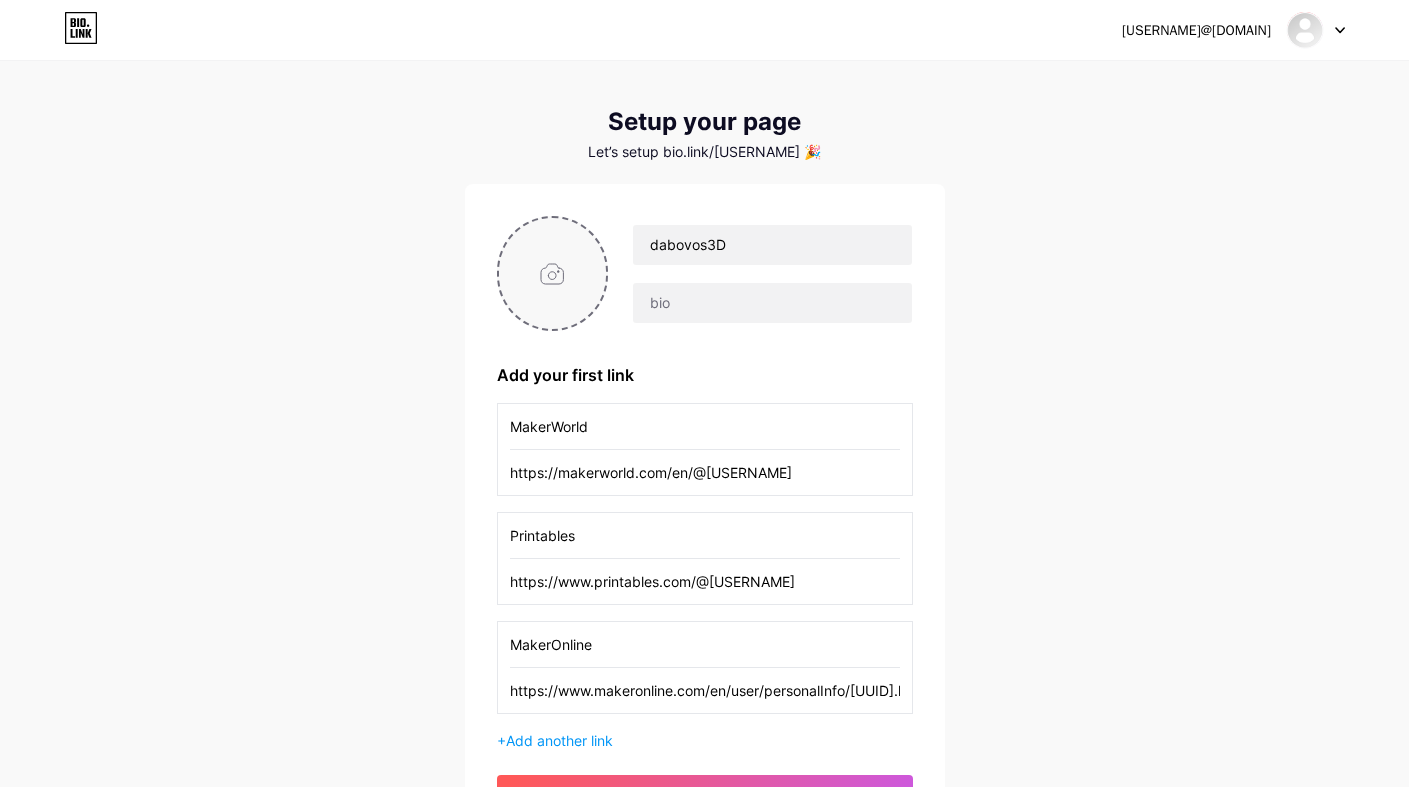 type on "https://www.makeronline.com/en/user/personalInfo/[UUID].html" 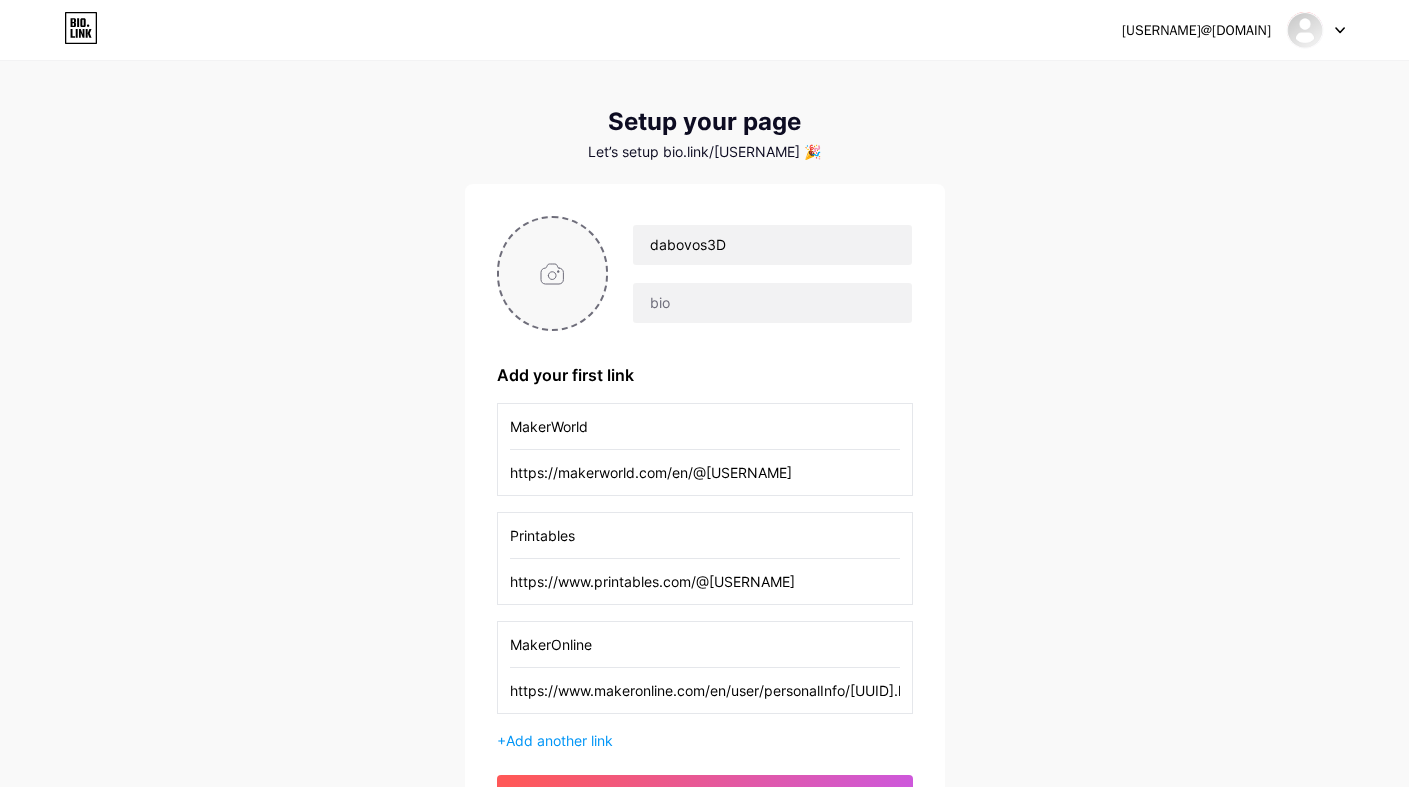 type on "C:\fakepath\[UUID].jpeg" 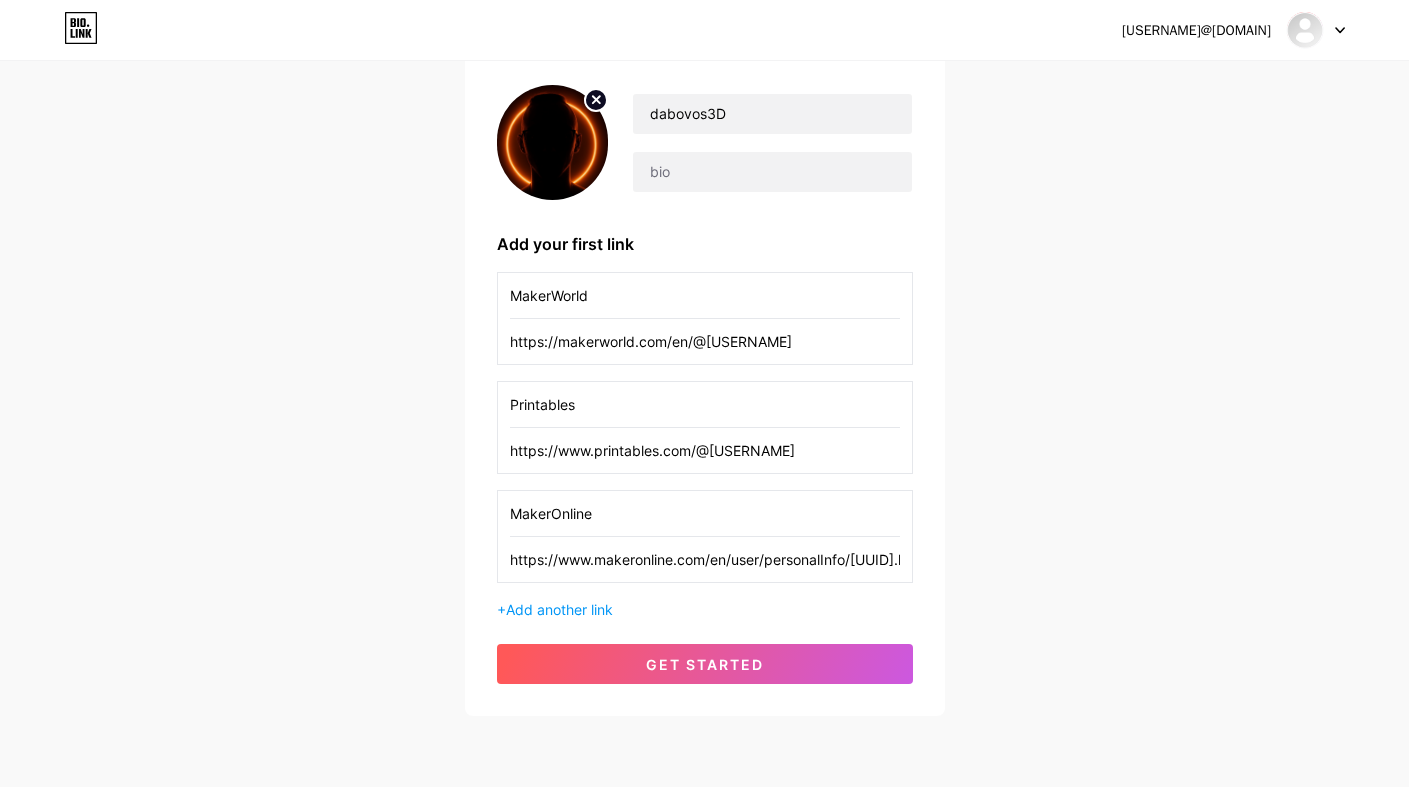 scroll, scrollTop: 224, scrollLeft: 0, axis: vertical 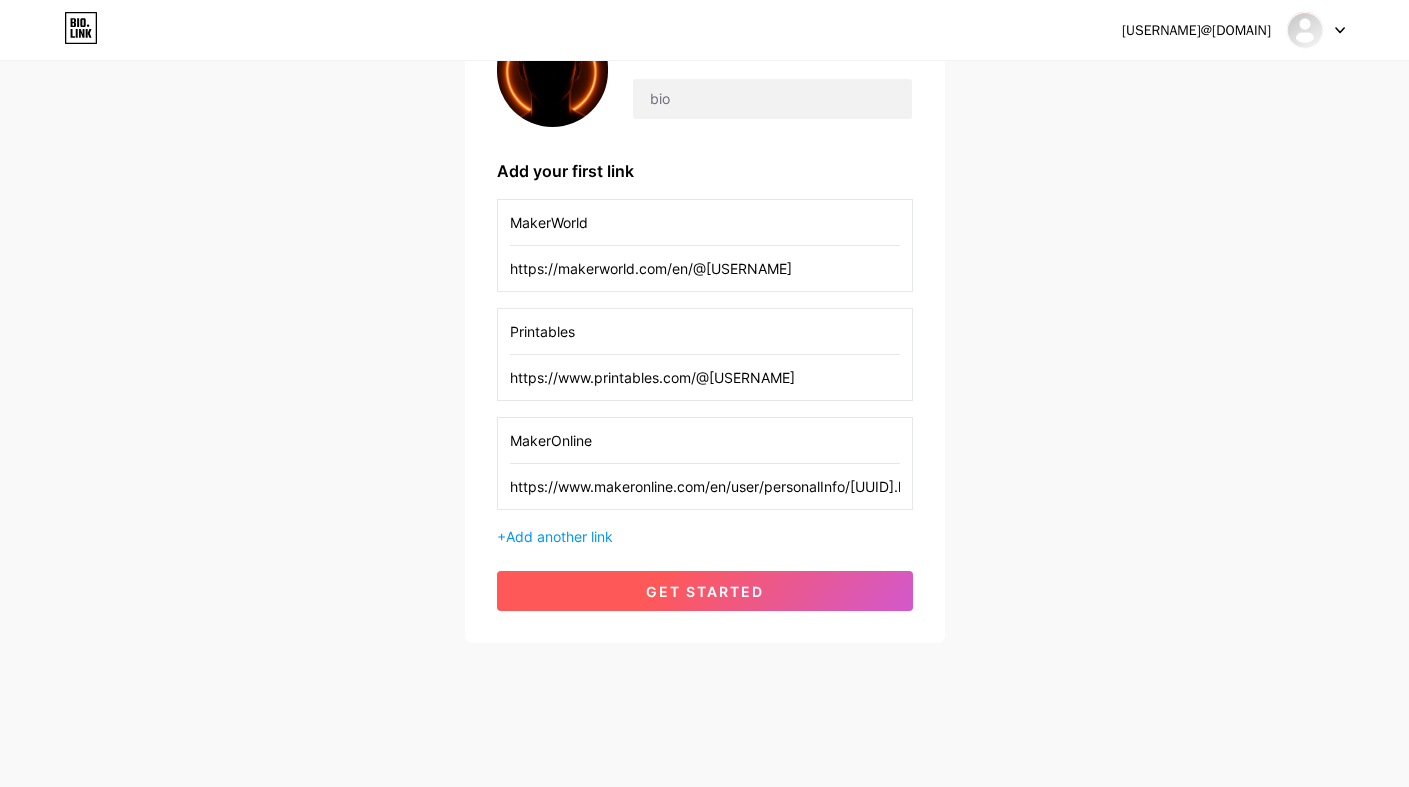 click on "get started" at bounding box center (705, 591) 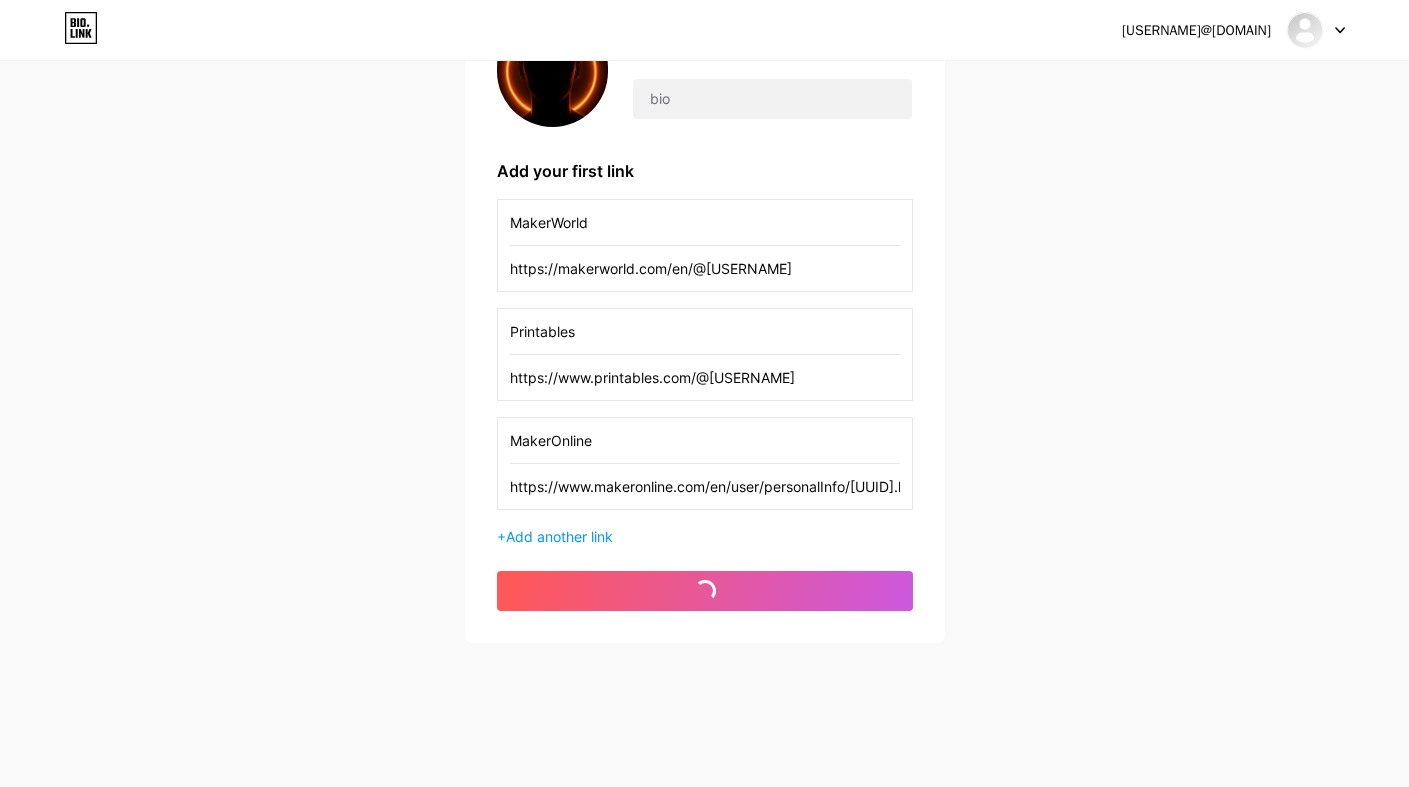 scroll, scrollTop: 0, scrollLeft: 0, axis: both 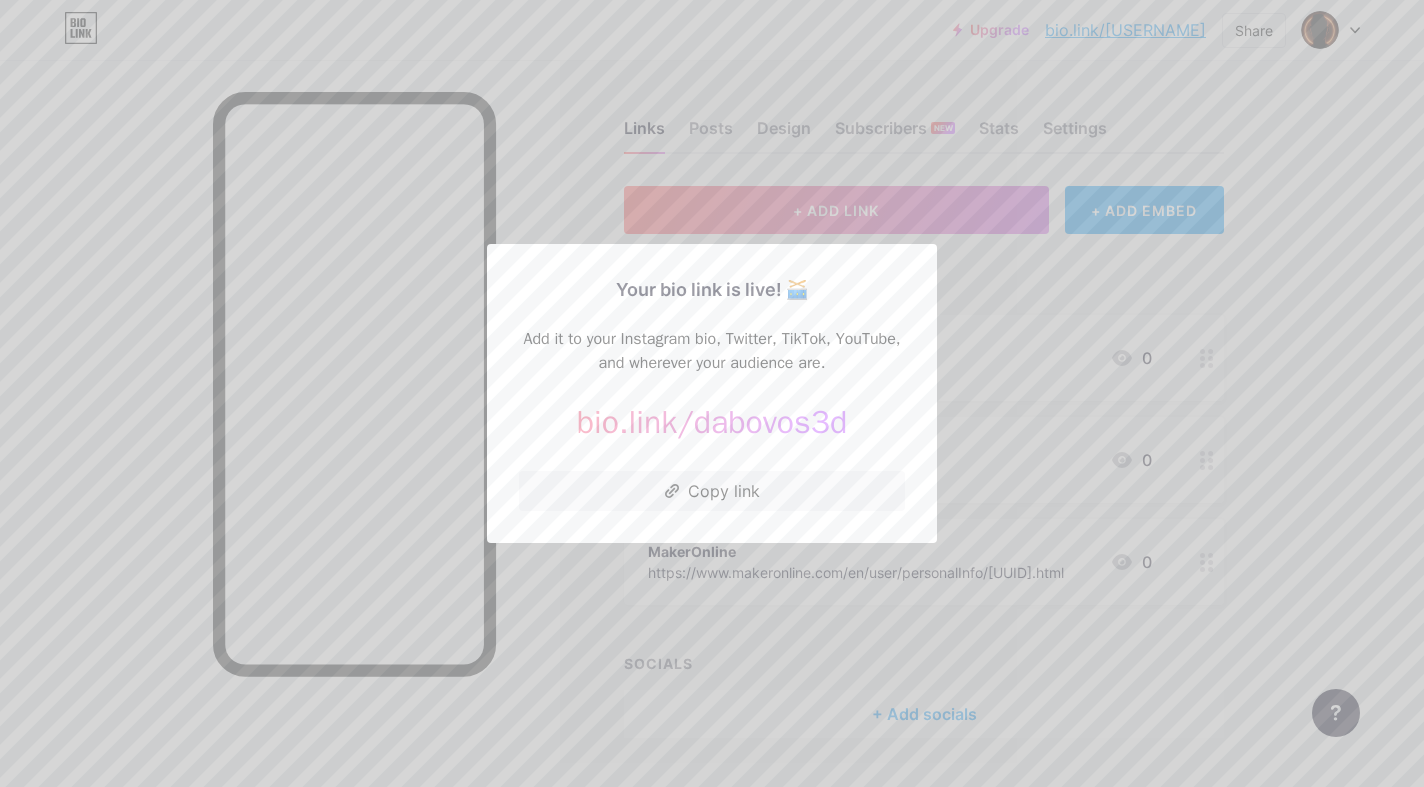 click at bounding box center (712, 393) 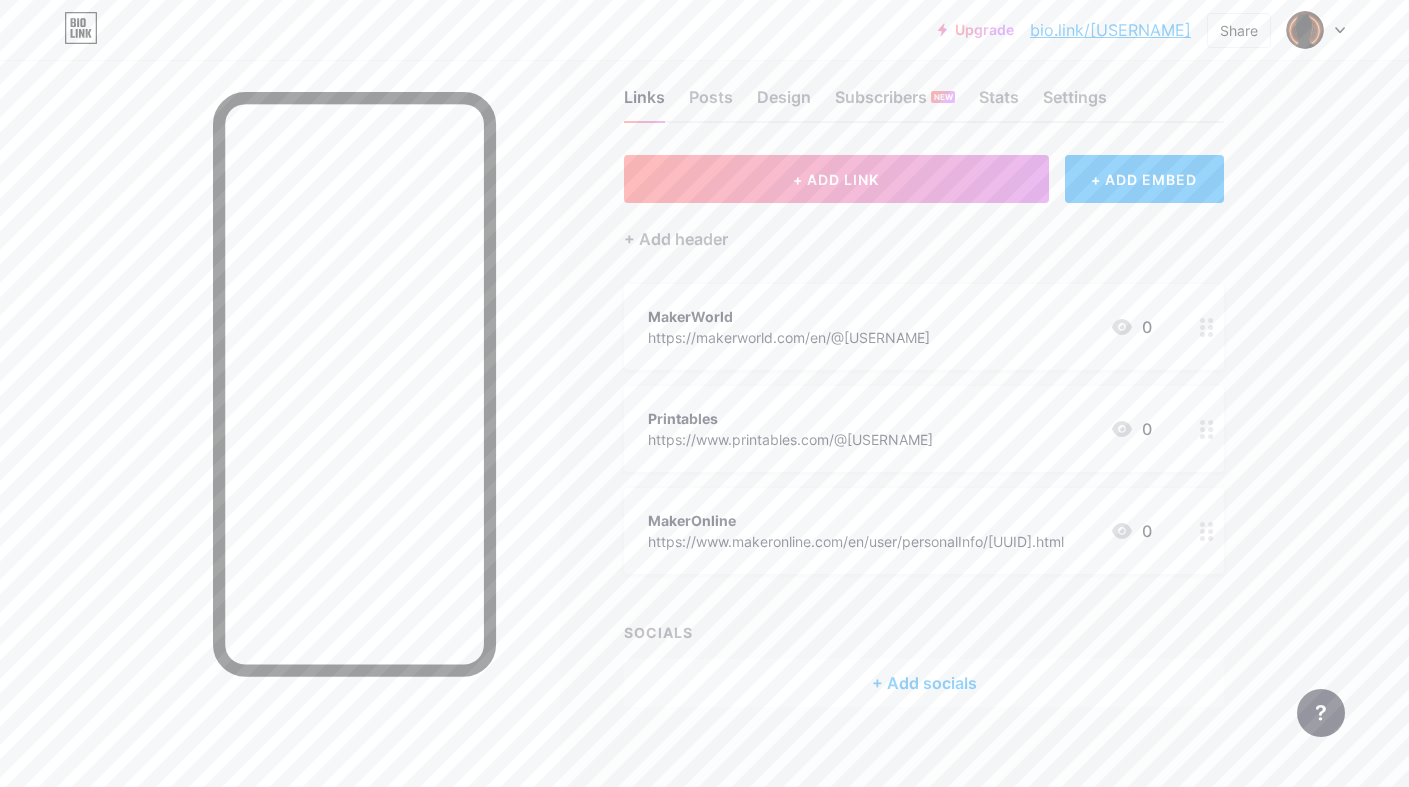 scroll, scrollTop: 50, scrollLeft: 0, axis: vertical 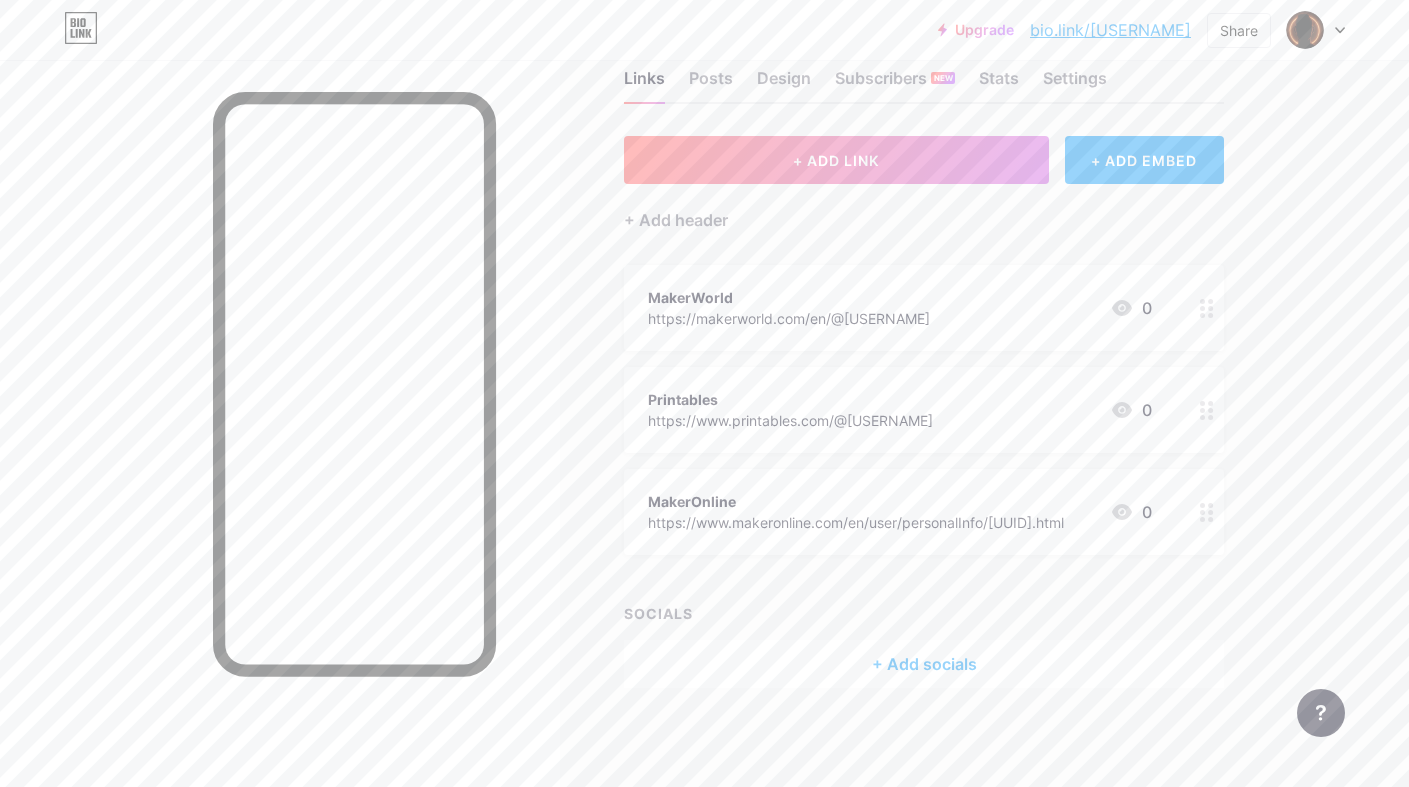 click on "+ Add socials" at bounding box center (924, 664) 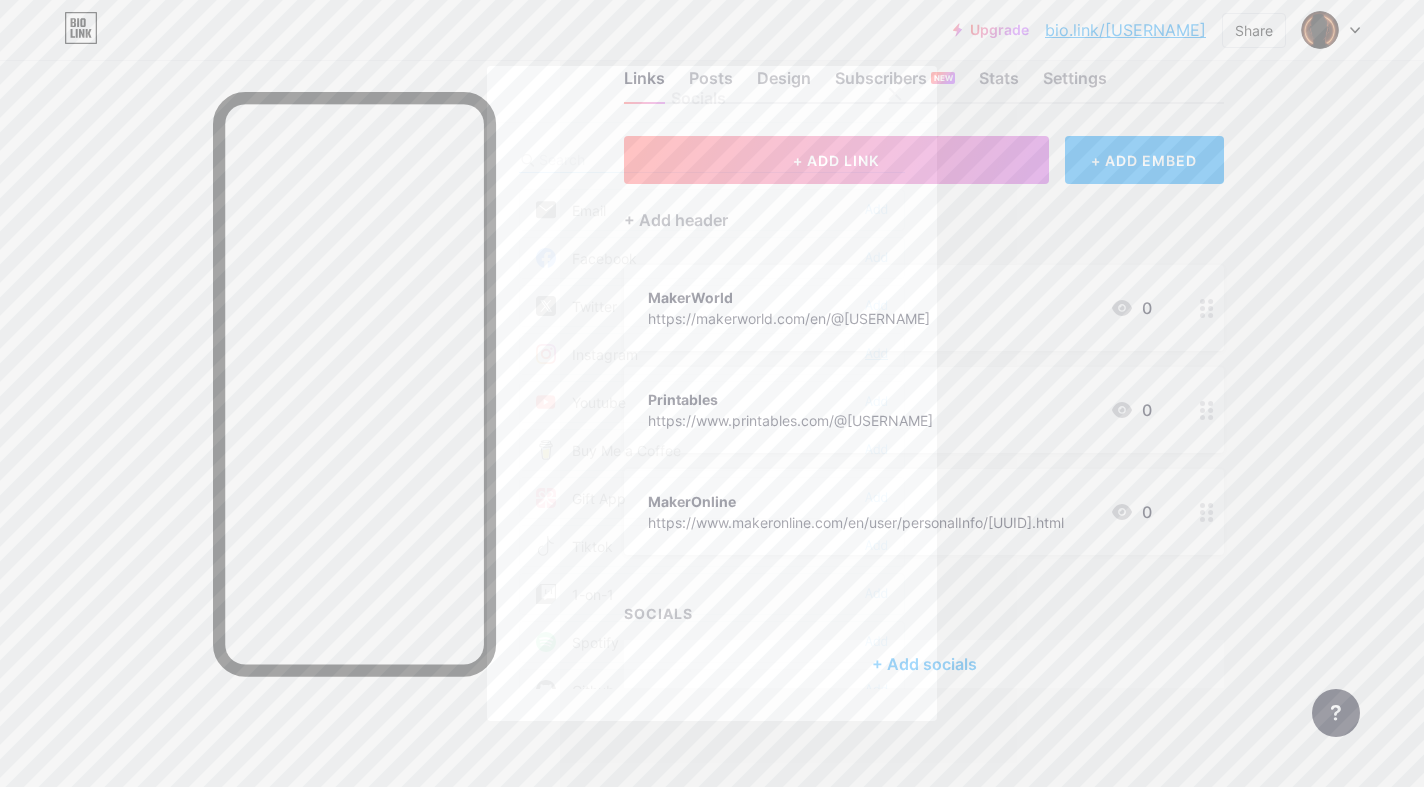 click on "Add" at bounding box center [876, 354] 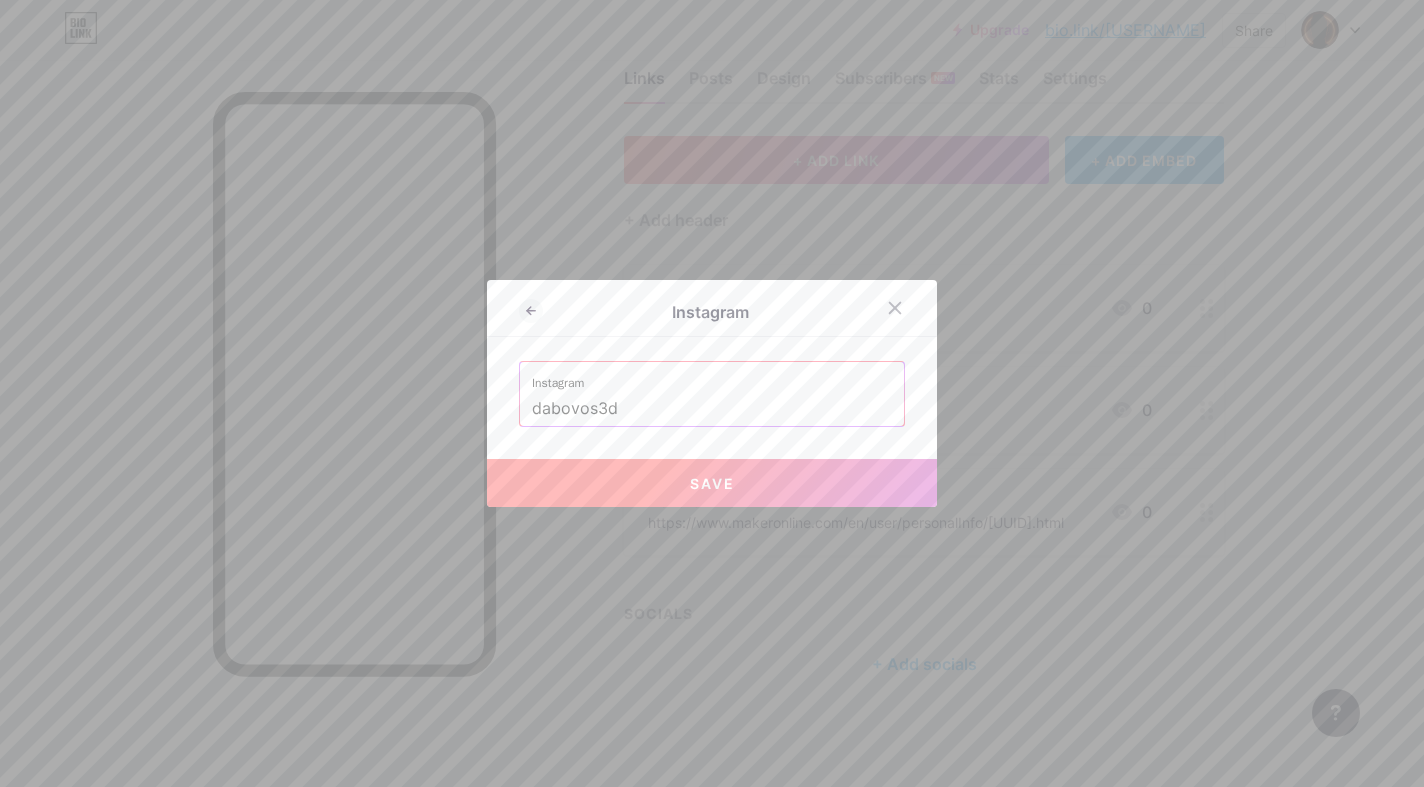 click on "Save" at bounding box center (712, 483) 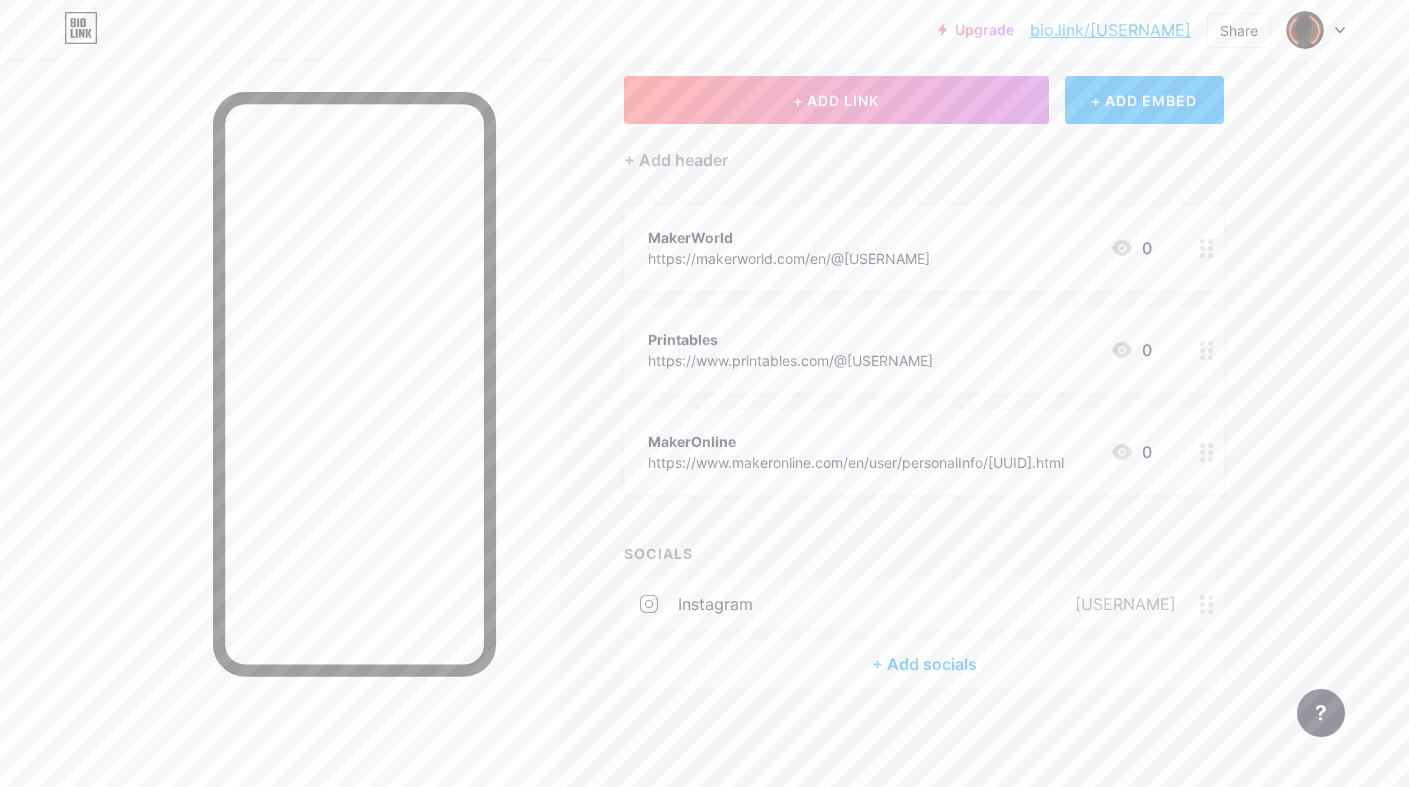 scroll, scrollTop: 0, scrollLeft: 0, axis: both 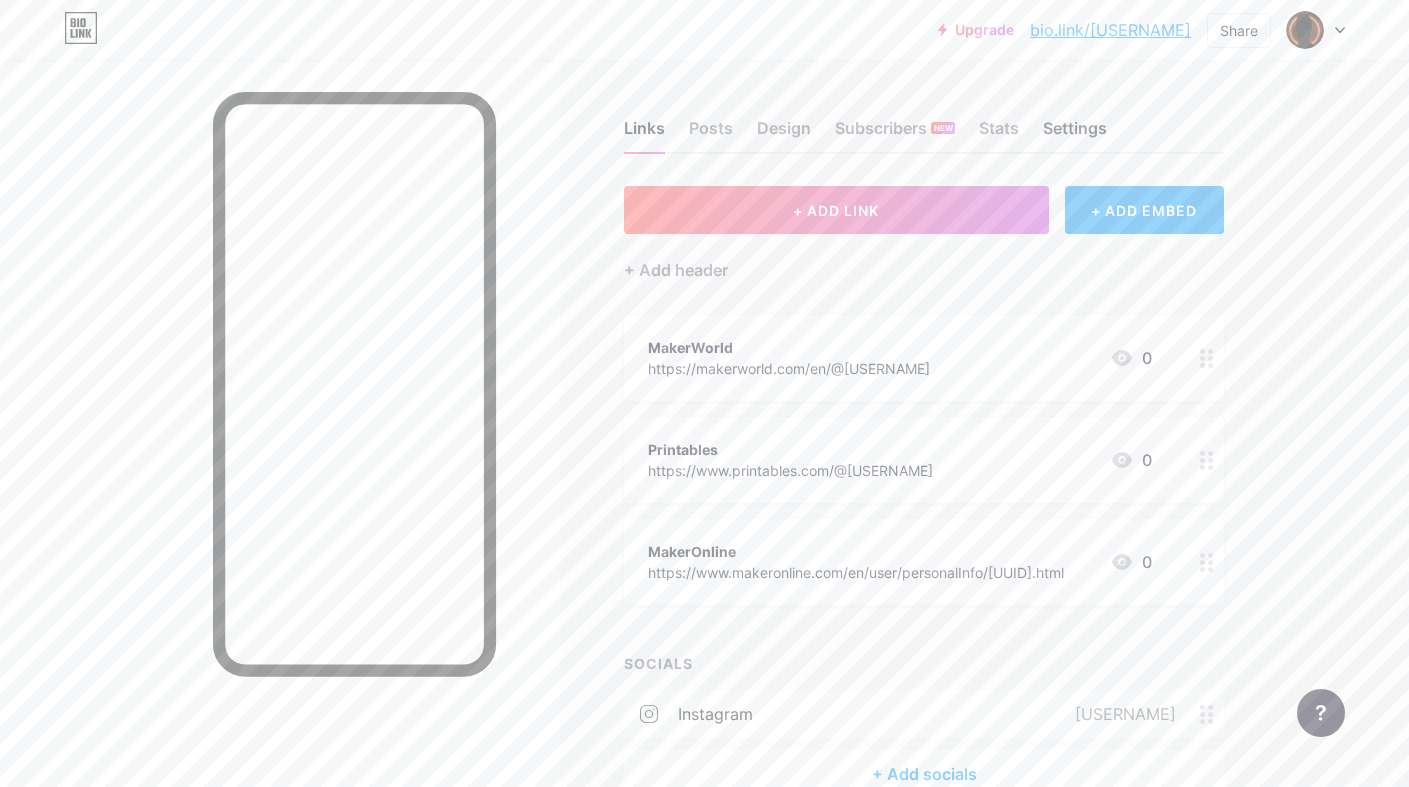 click on "Settings" at bounding box center [1075, 134] 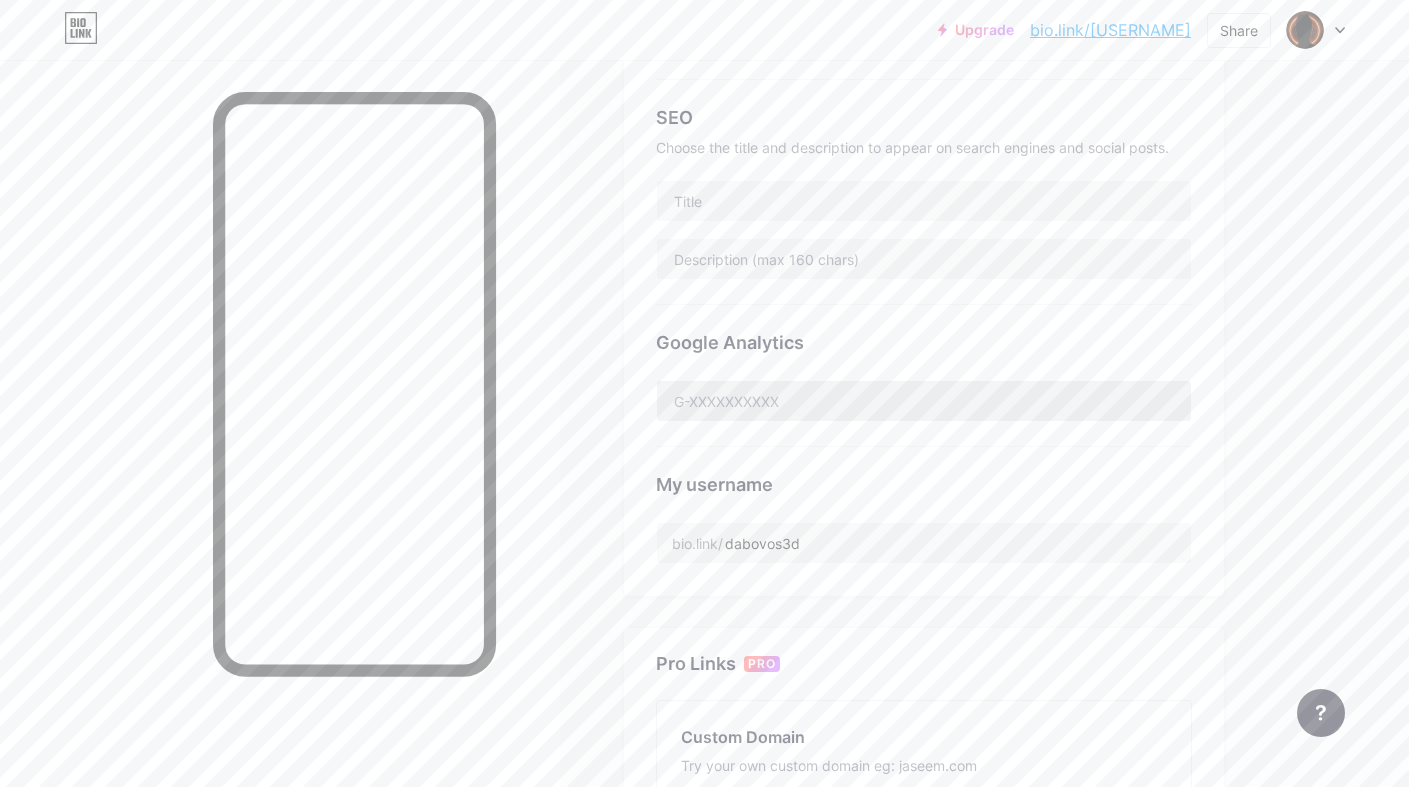 scroll, scrollTop: 433, scrollLeft: 0, axis: vertical 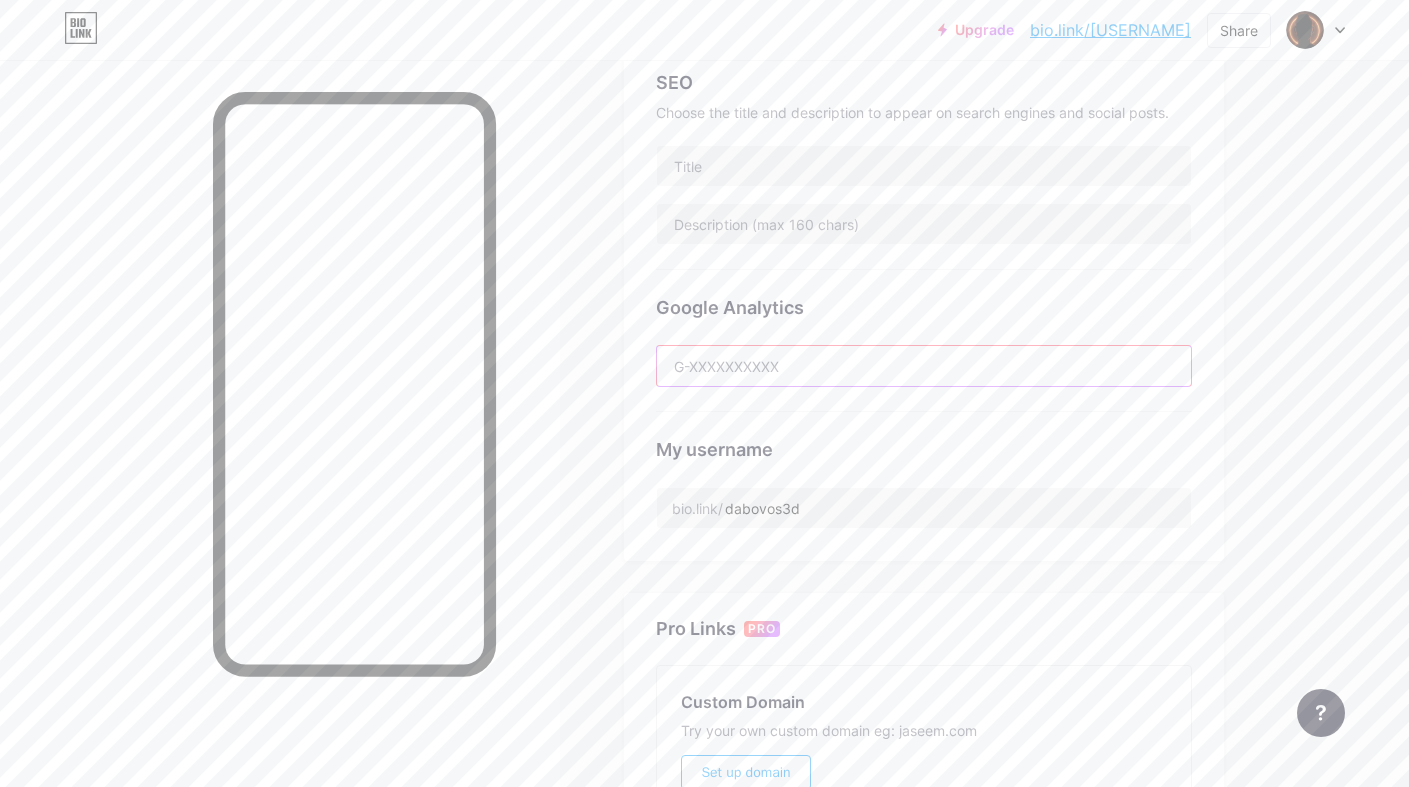 click at bounding box center [924, 366] 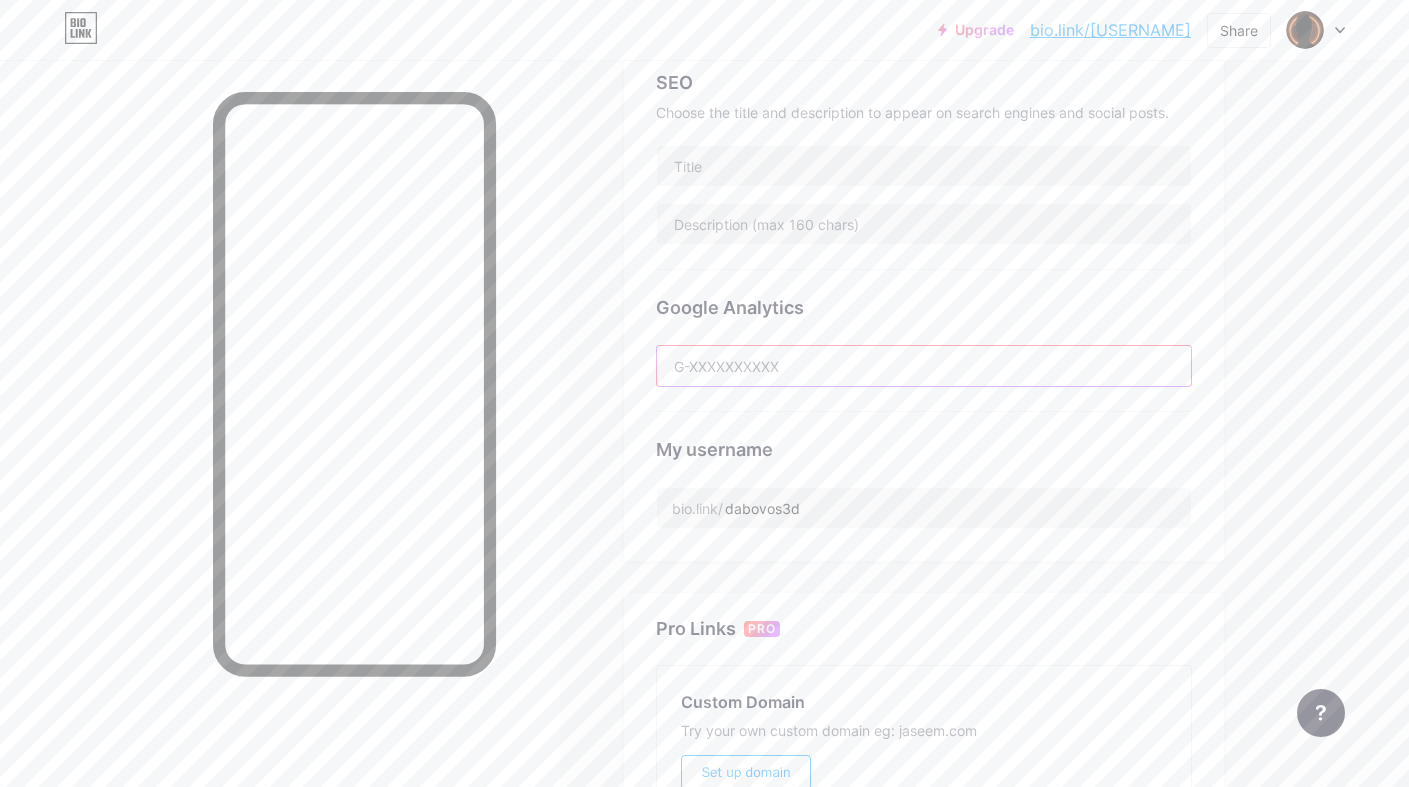 type on "g" 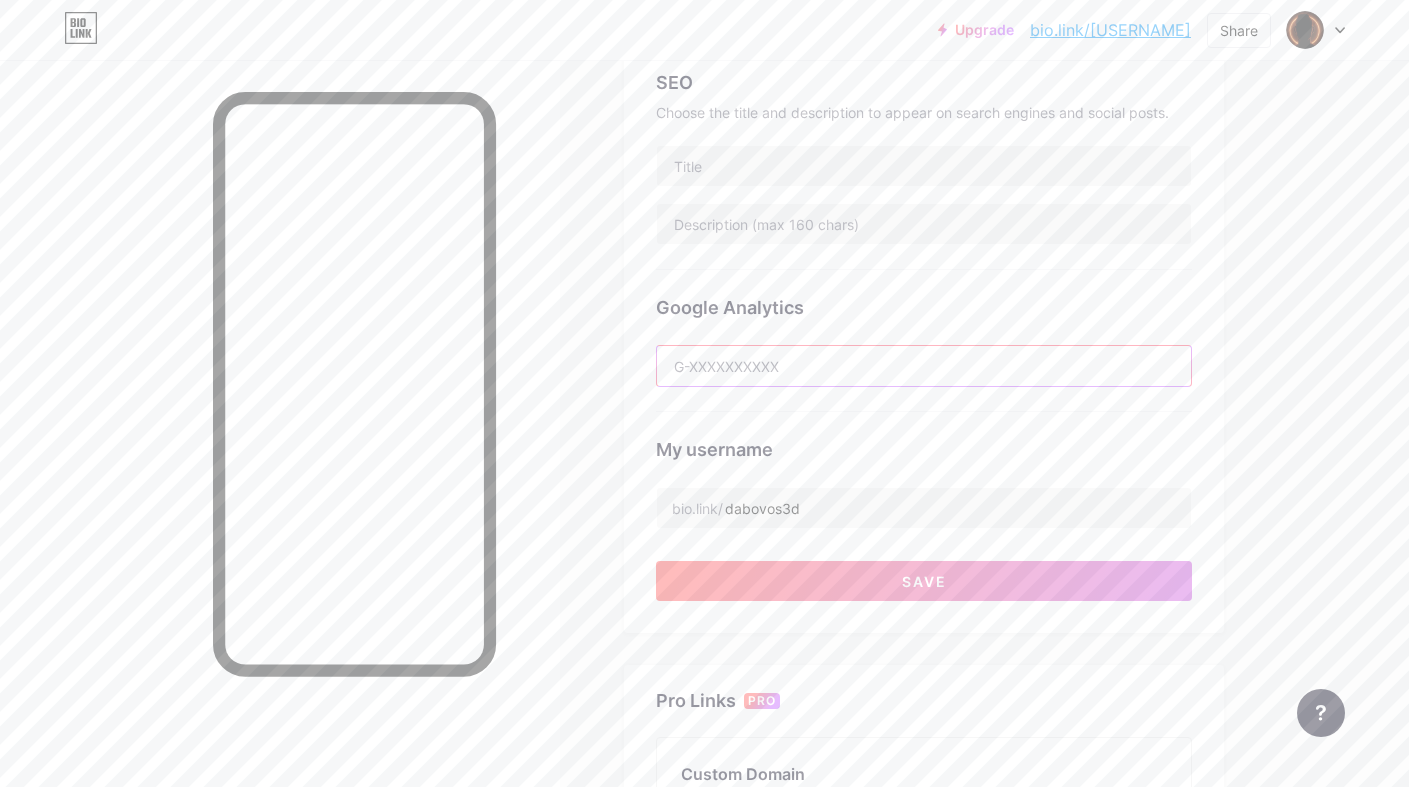 type on "G" 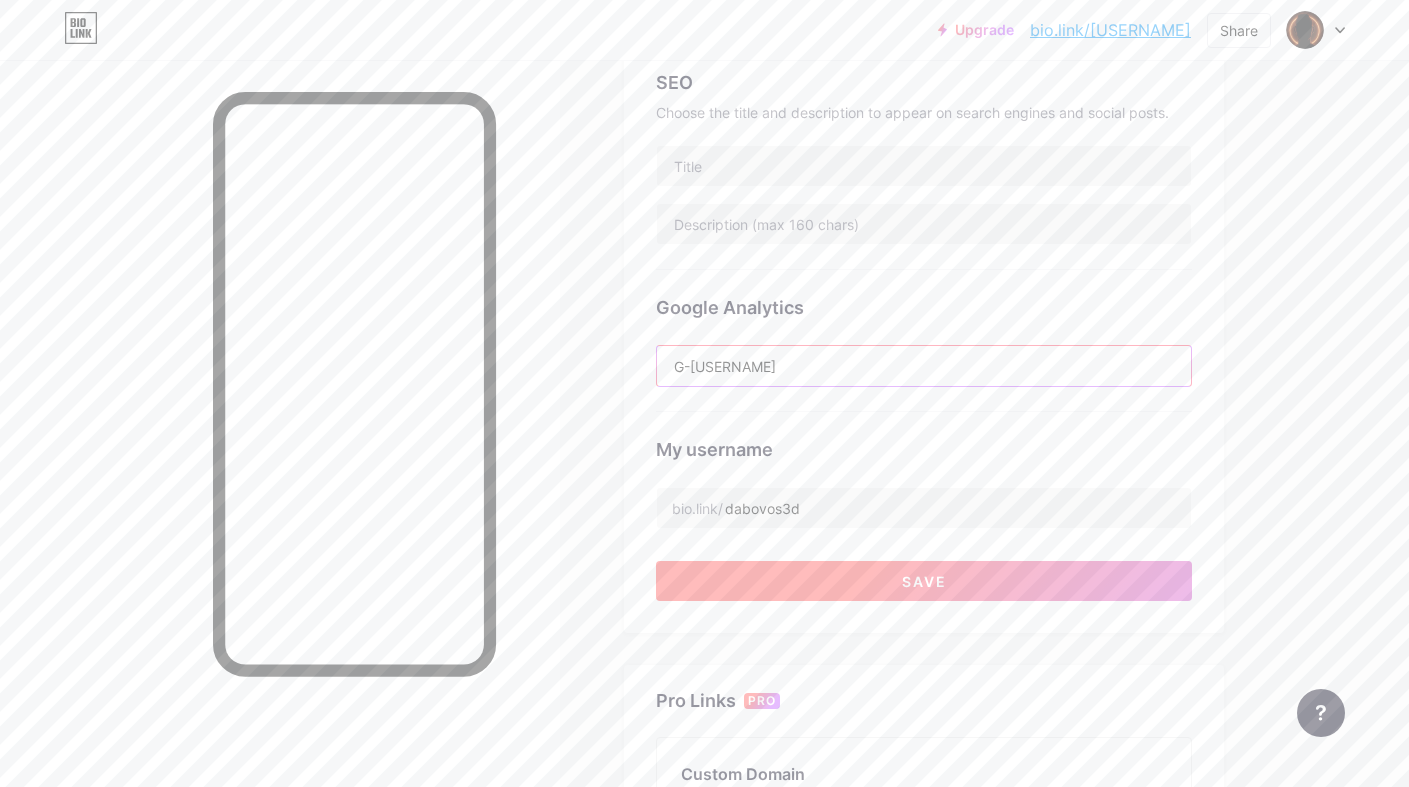 type on "G-[USERNAME]" 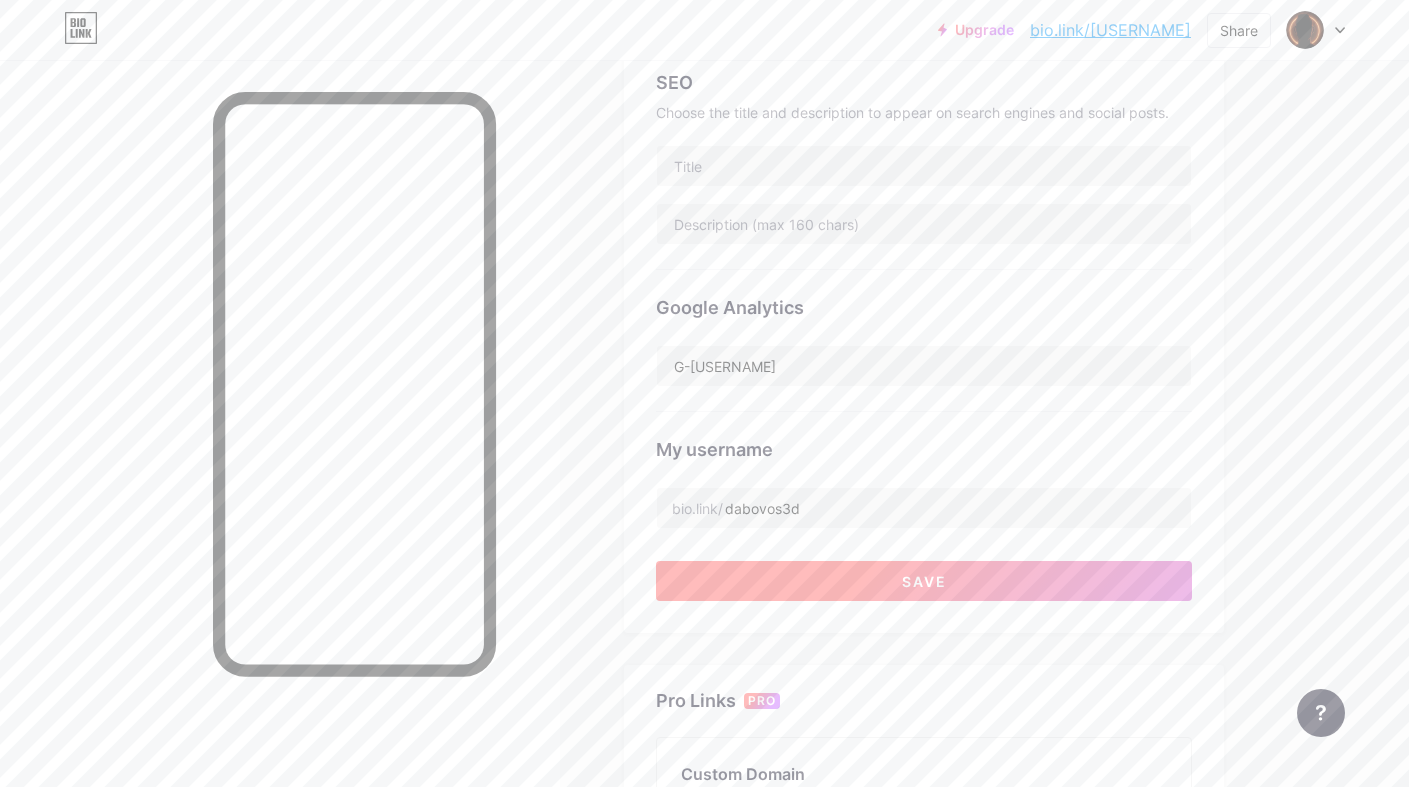 click on "Save" at bounding box center [924, 581] 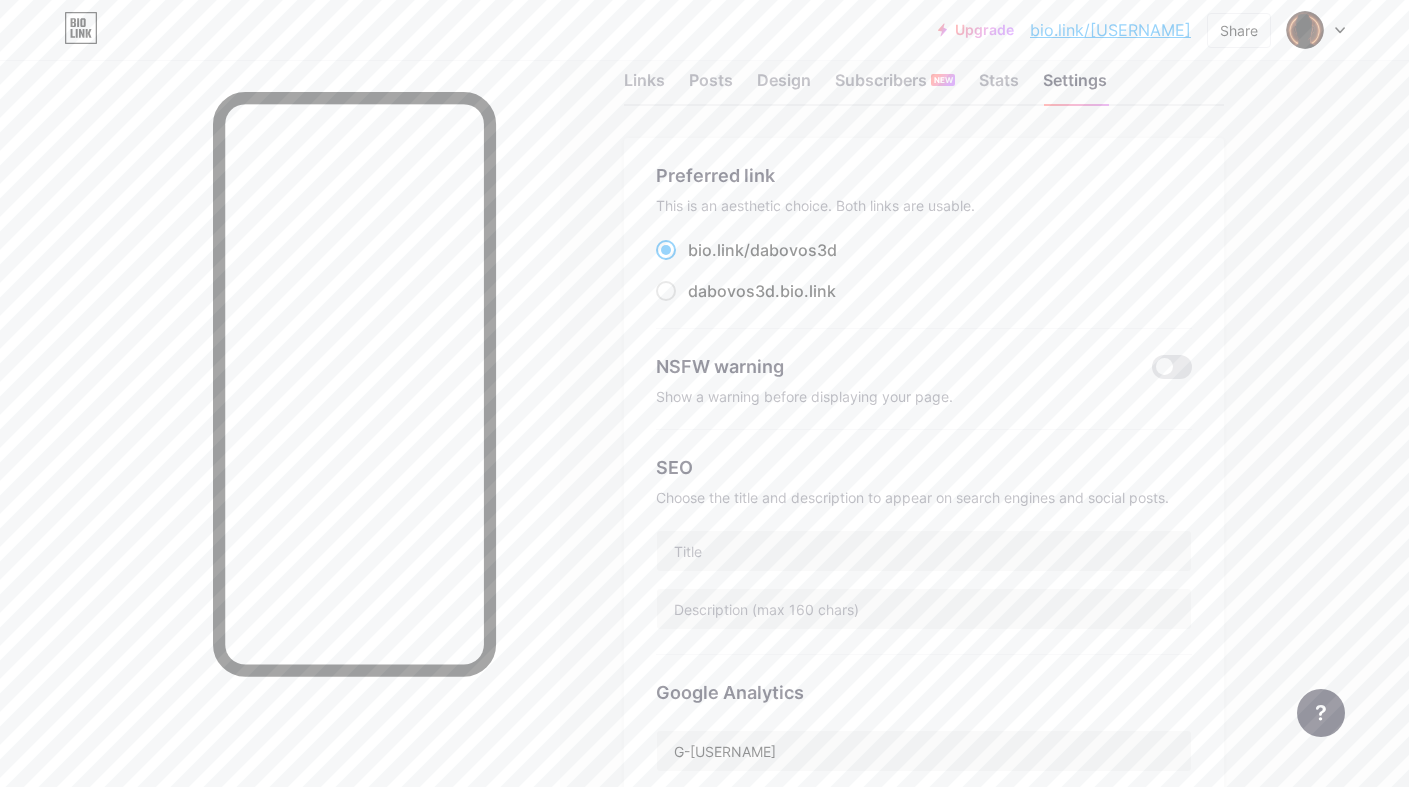 scroll, scrollTop: 0, scrollLeft: 0, axis: both 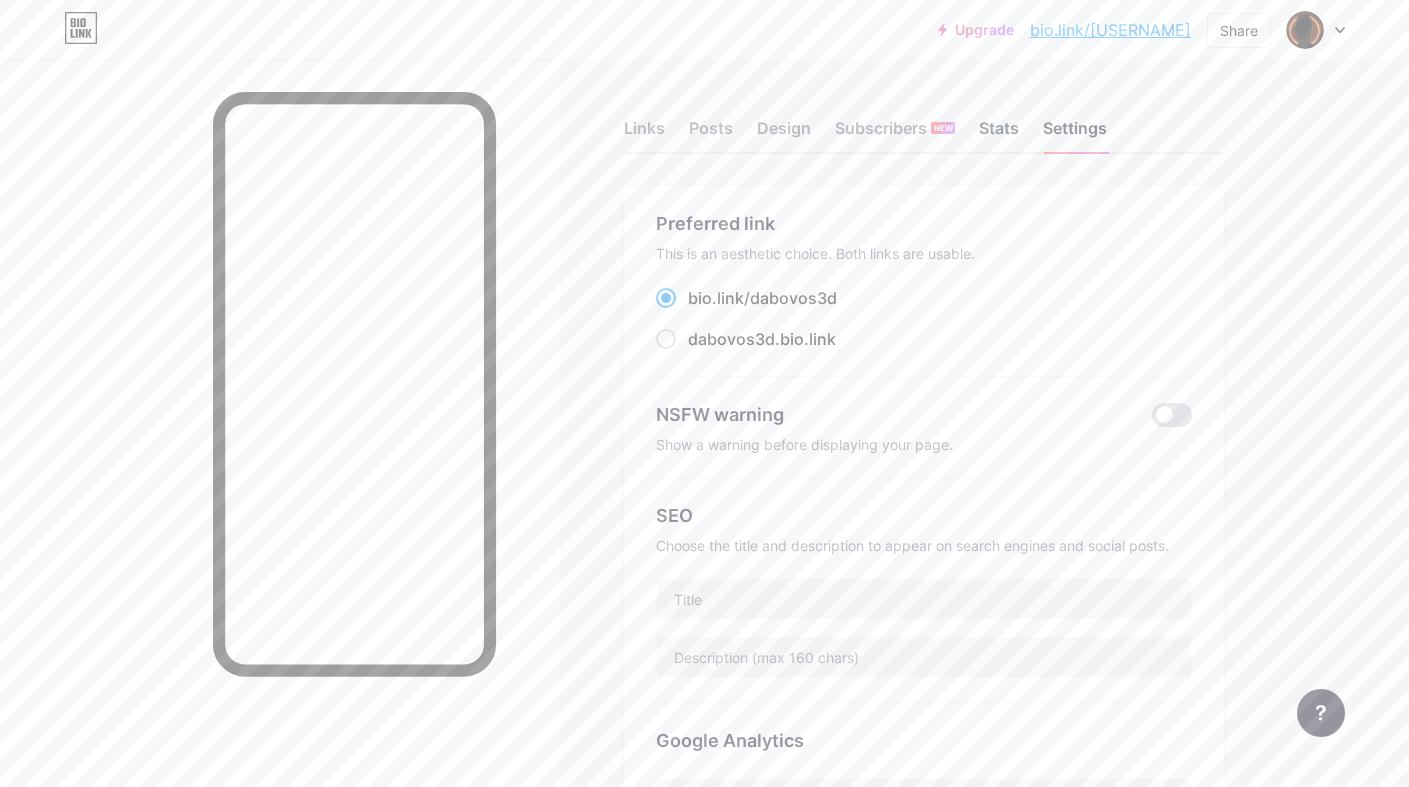 click on "Stats" at bounding box center [999, 134] 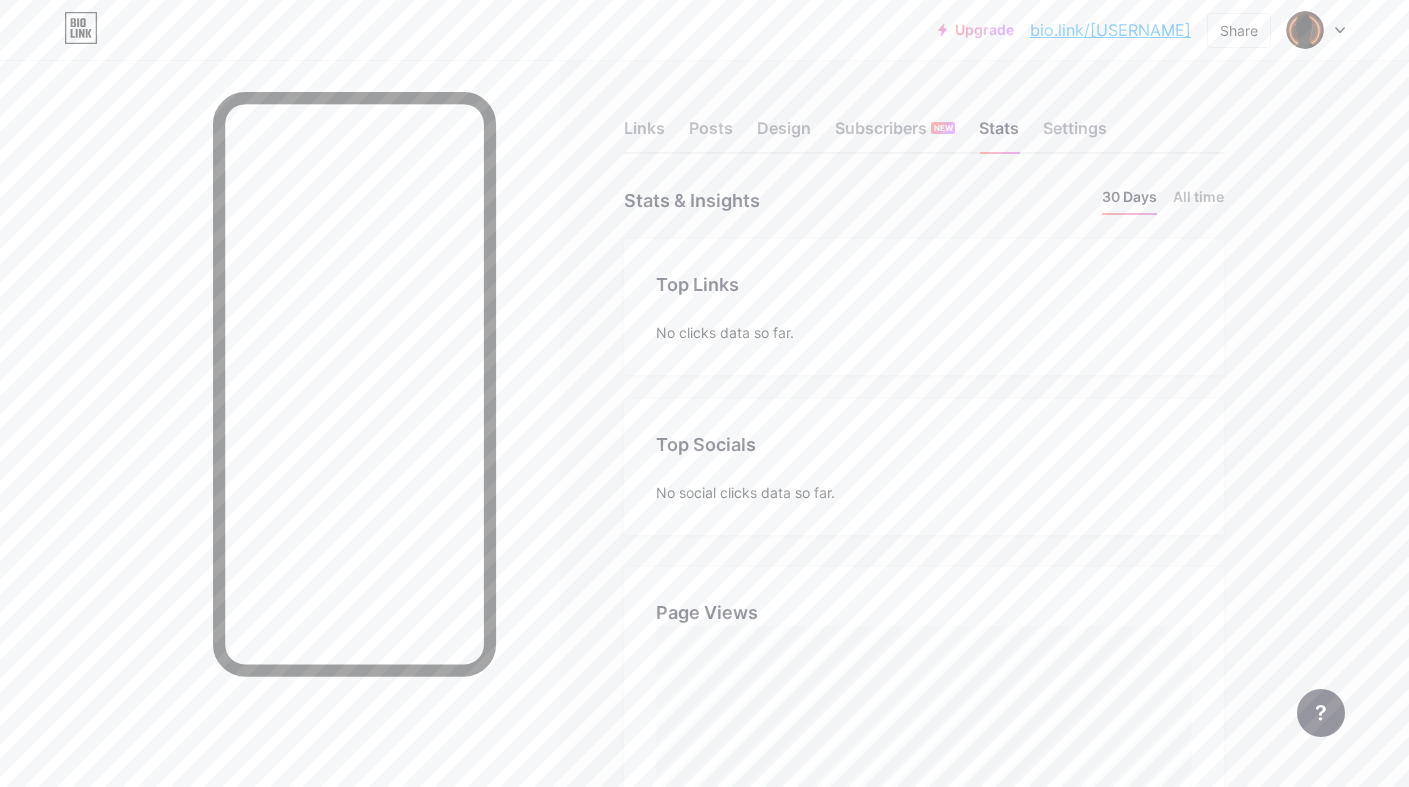 scroll, scrollTop: 999213, scrollLeft: 998591, axis: both 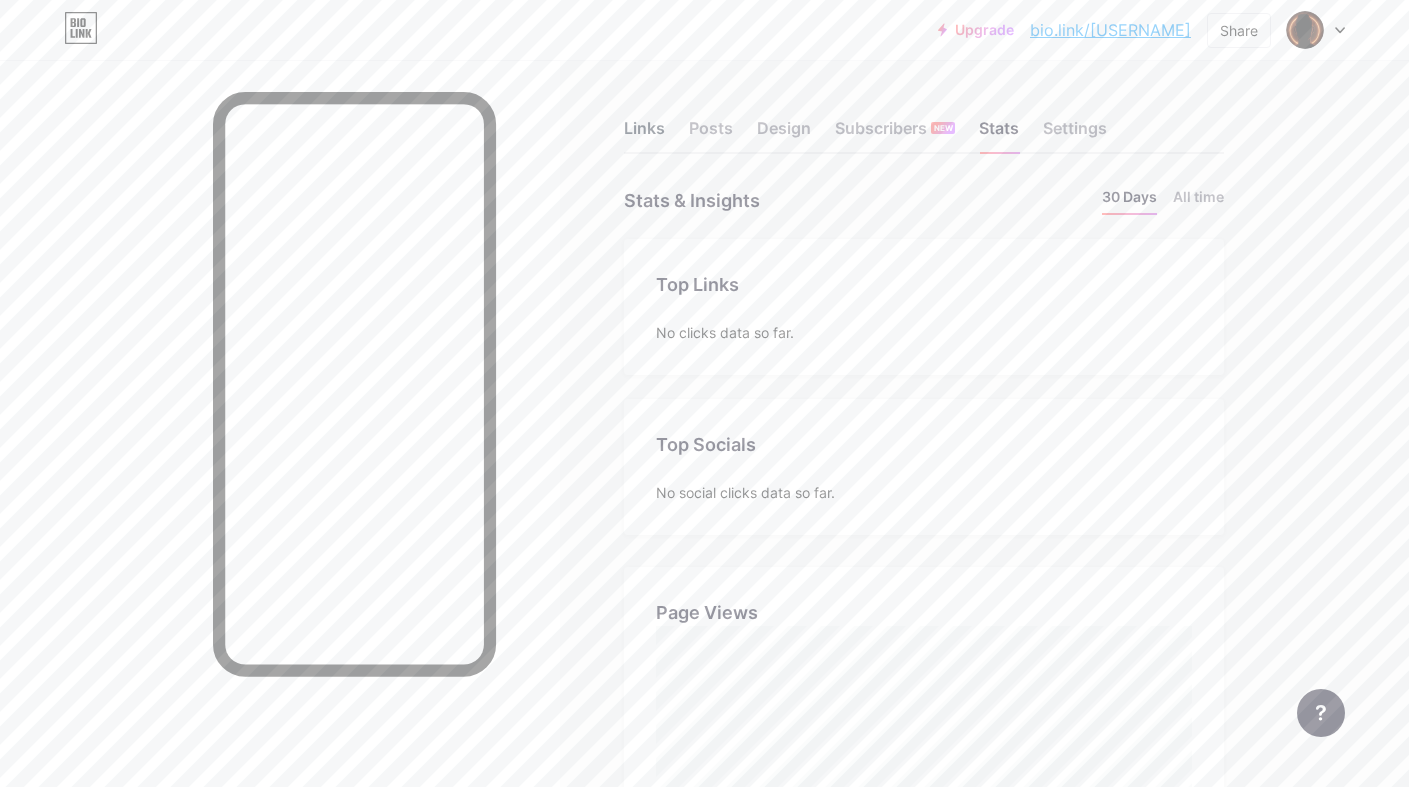 click on "Links" at bounding box center (644, 134) 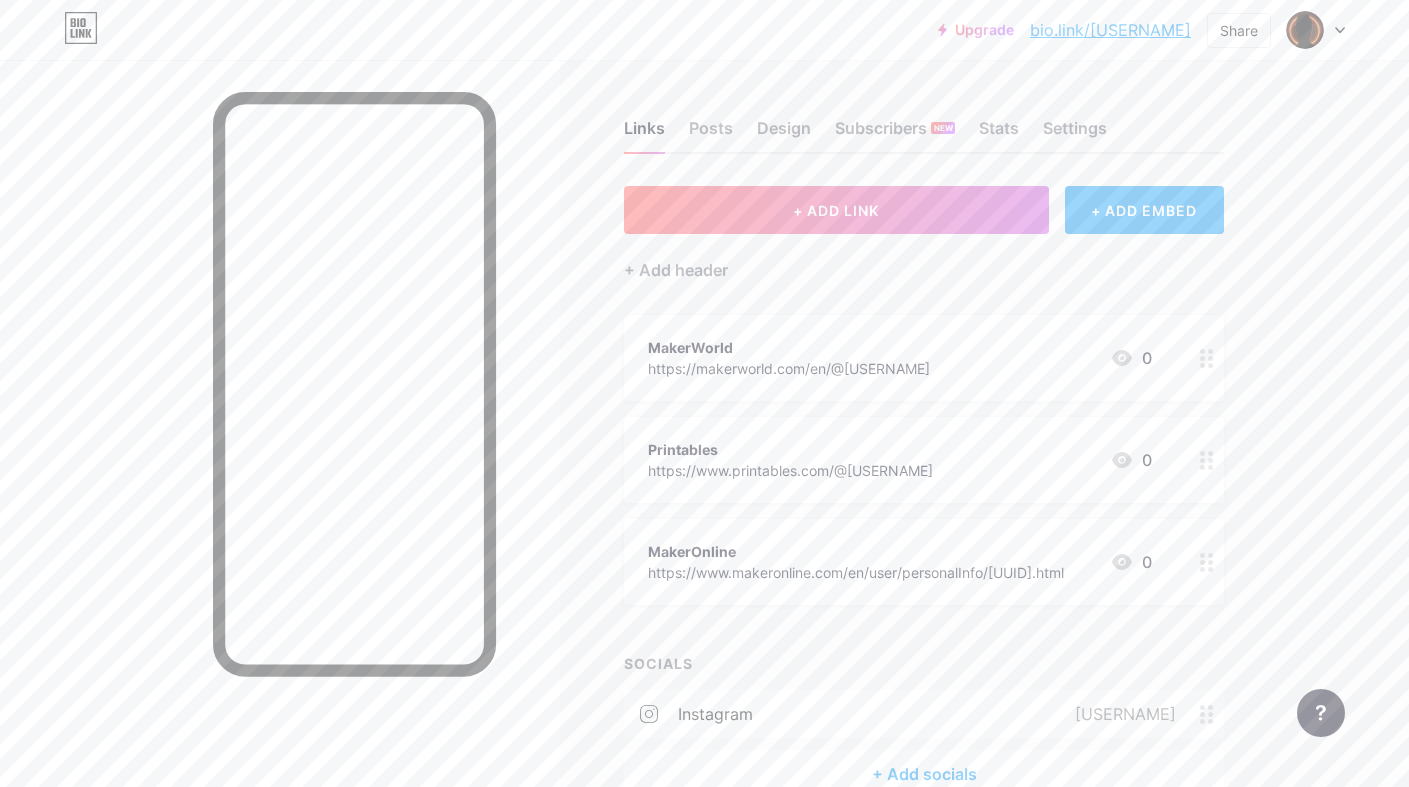 click on "+ ADD EMBED" at bounding box center (1144, 210) 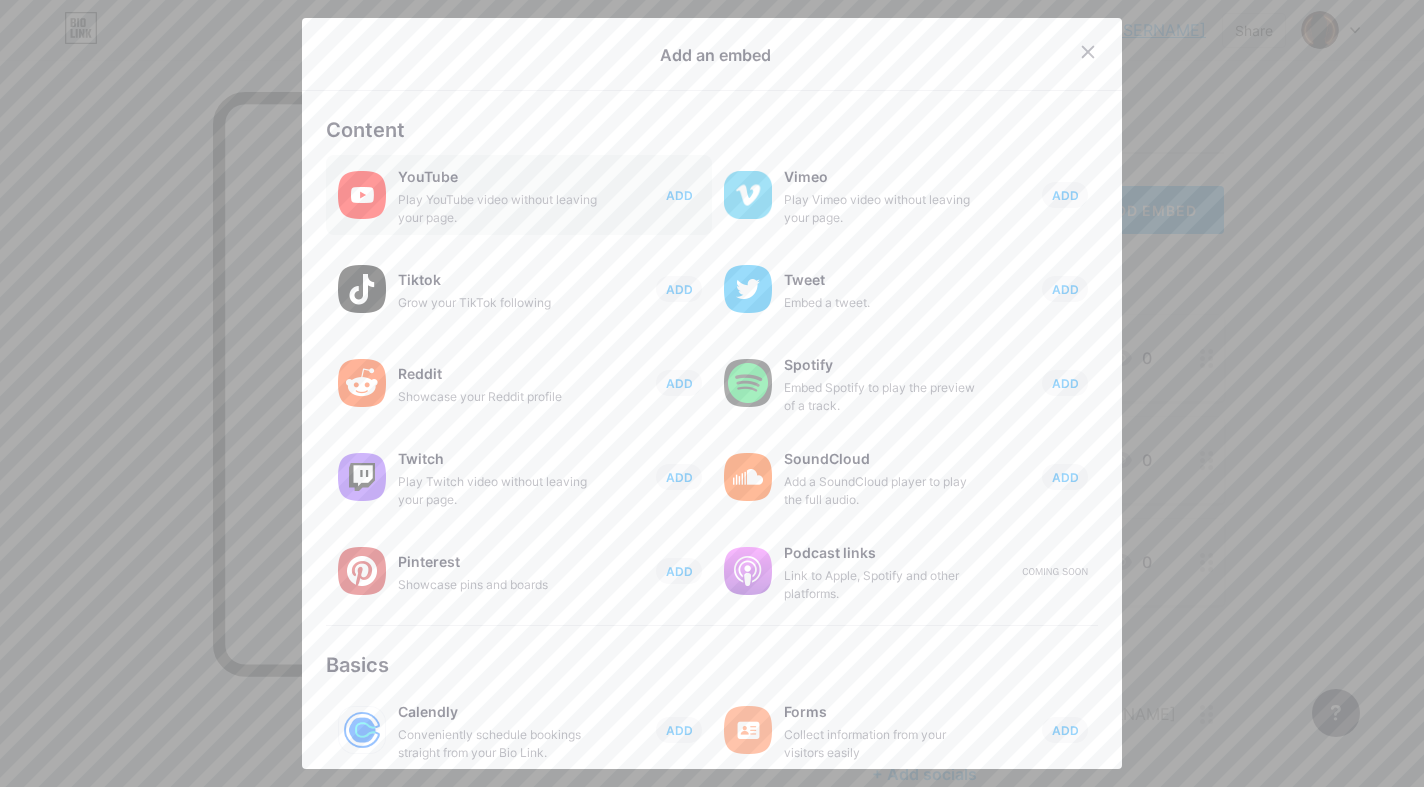 click on "ADD" at bounding box center (679, 195) 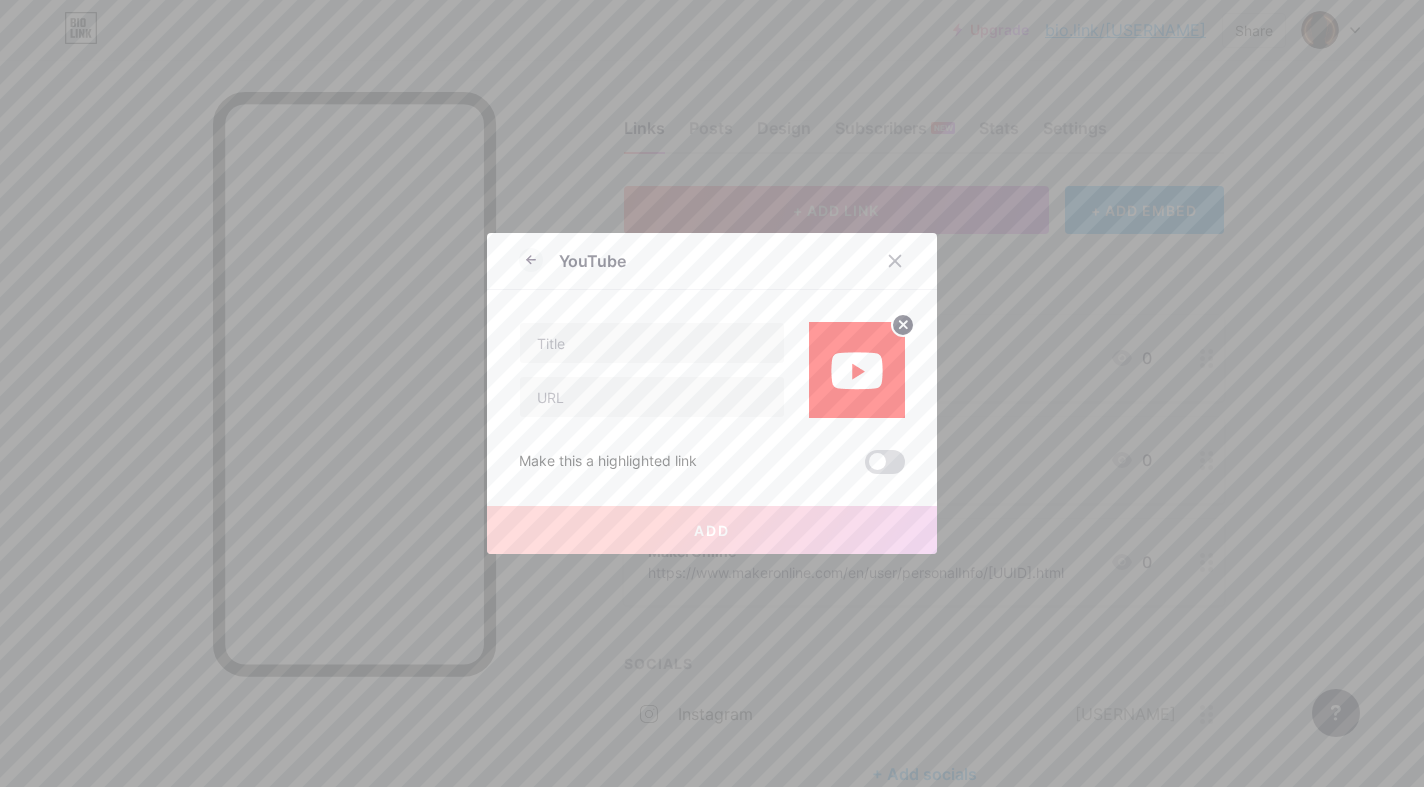 click at bounding box center (885, 462) 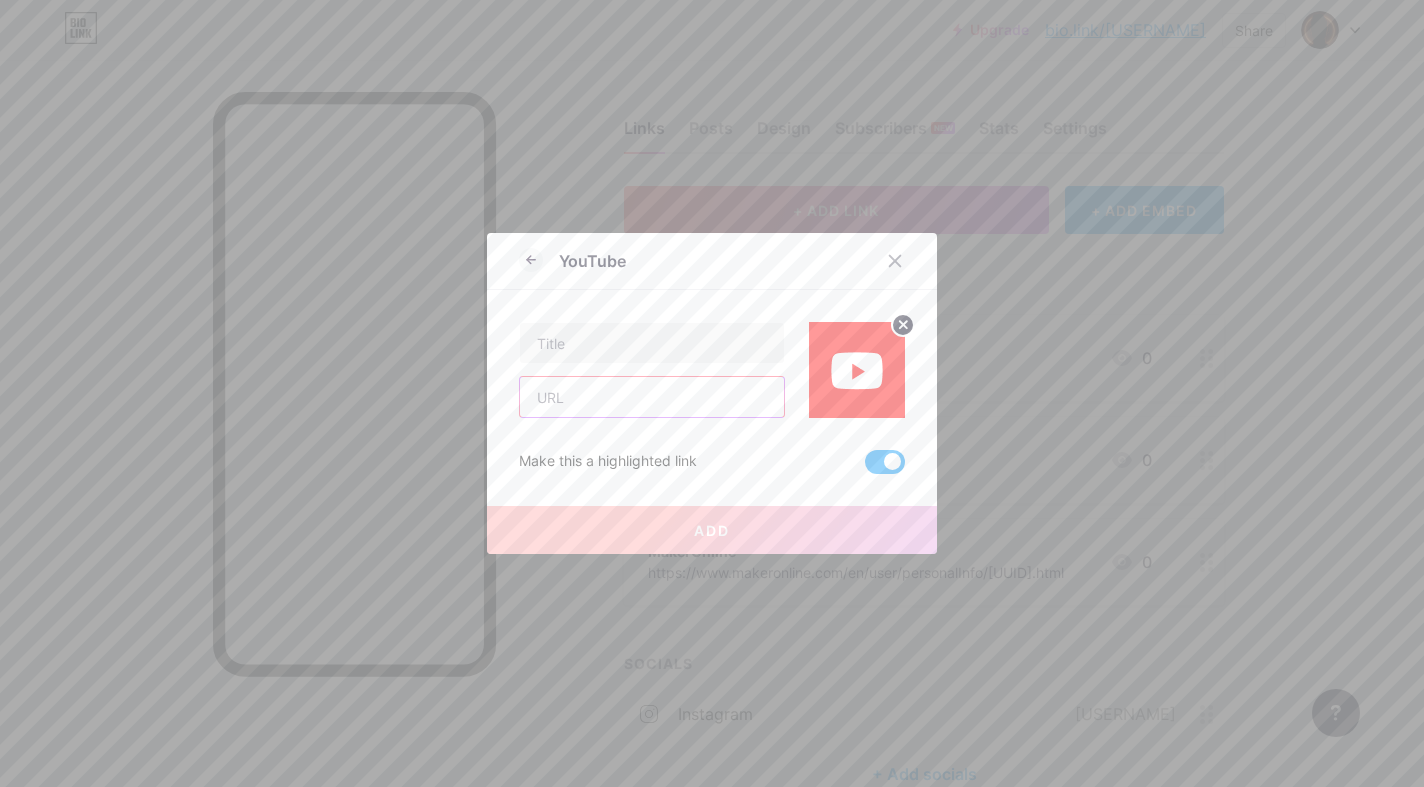 click at bounding box center [652, 397] 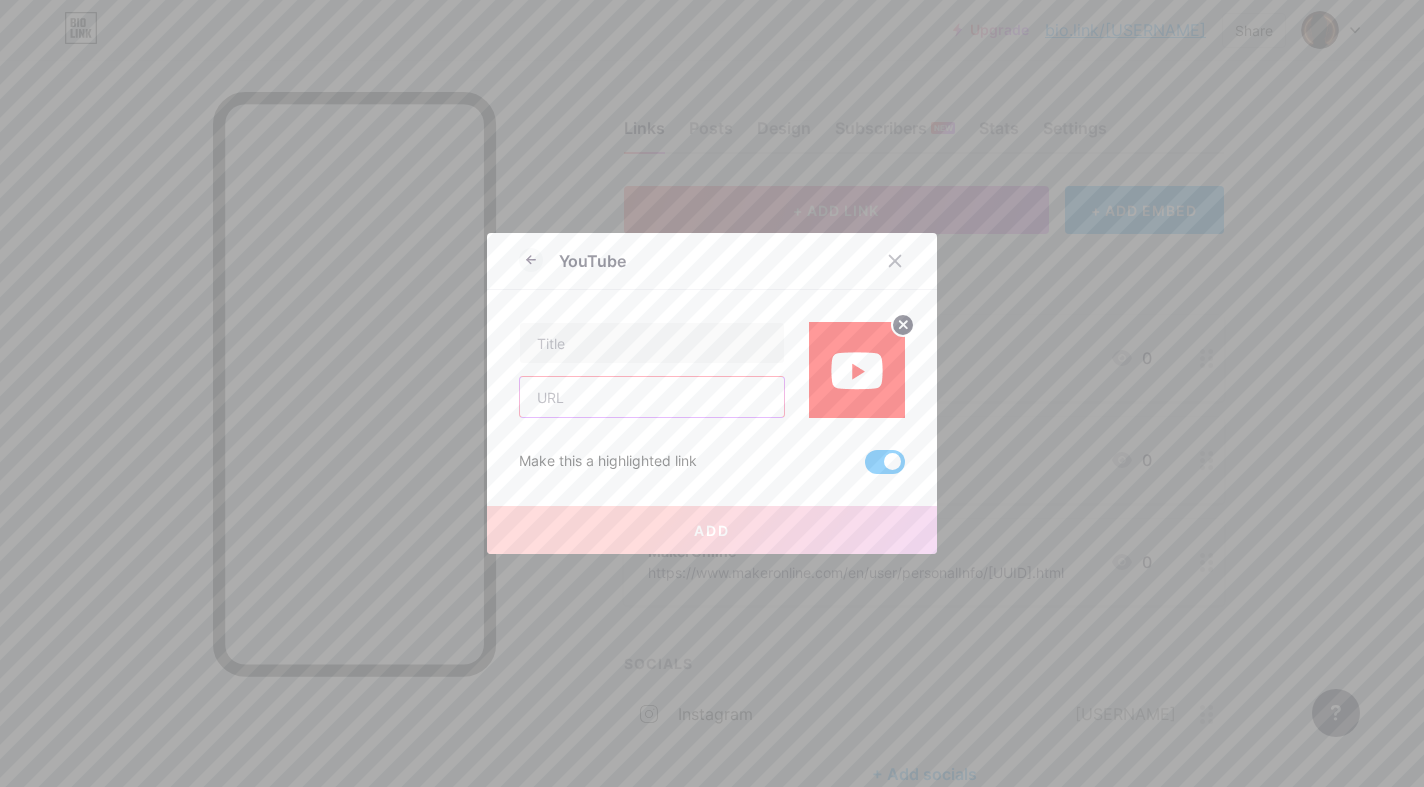 paste on "https://youtube.com/shorts/MHBrOCwC5Vc?si=l9LCtT04ShhIlioD" 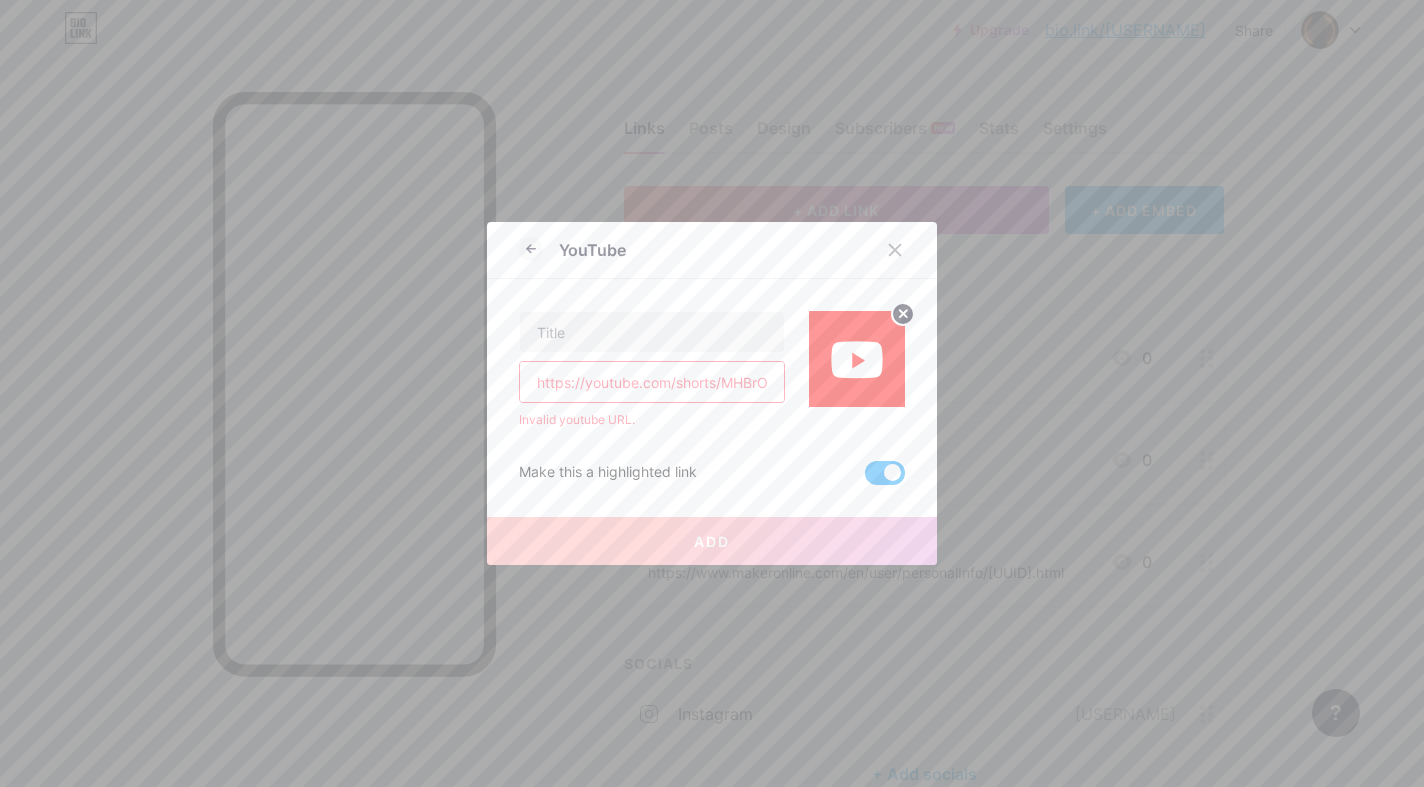 drag, startPoint x: 718, startPoint y: 386, endPoint x: 438, endPoint y: 372, distance: 280.3498 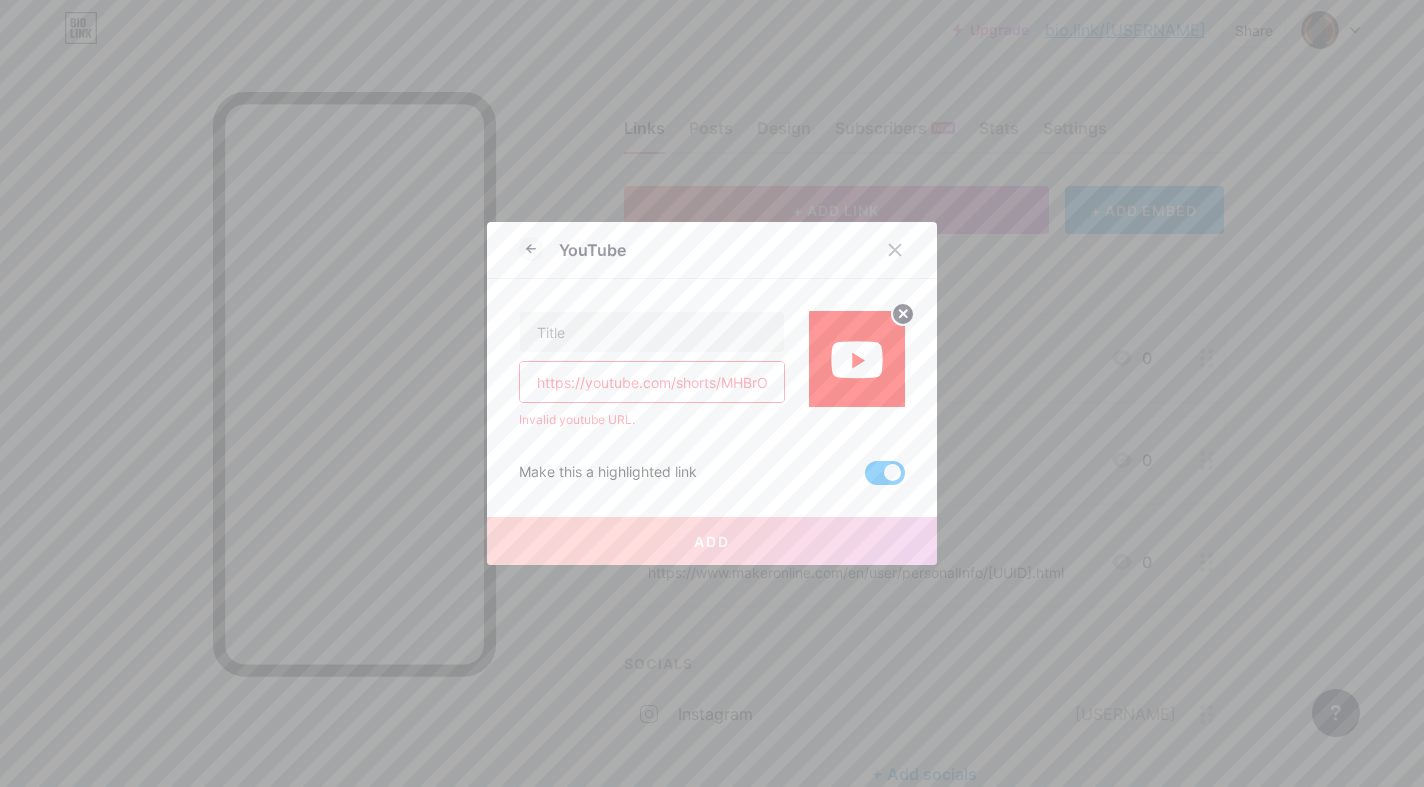 click 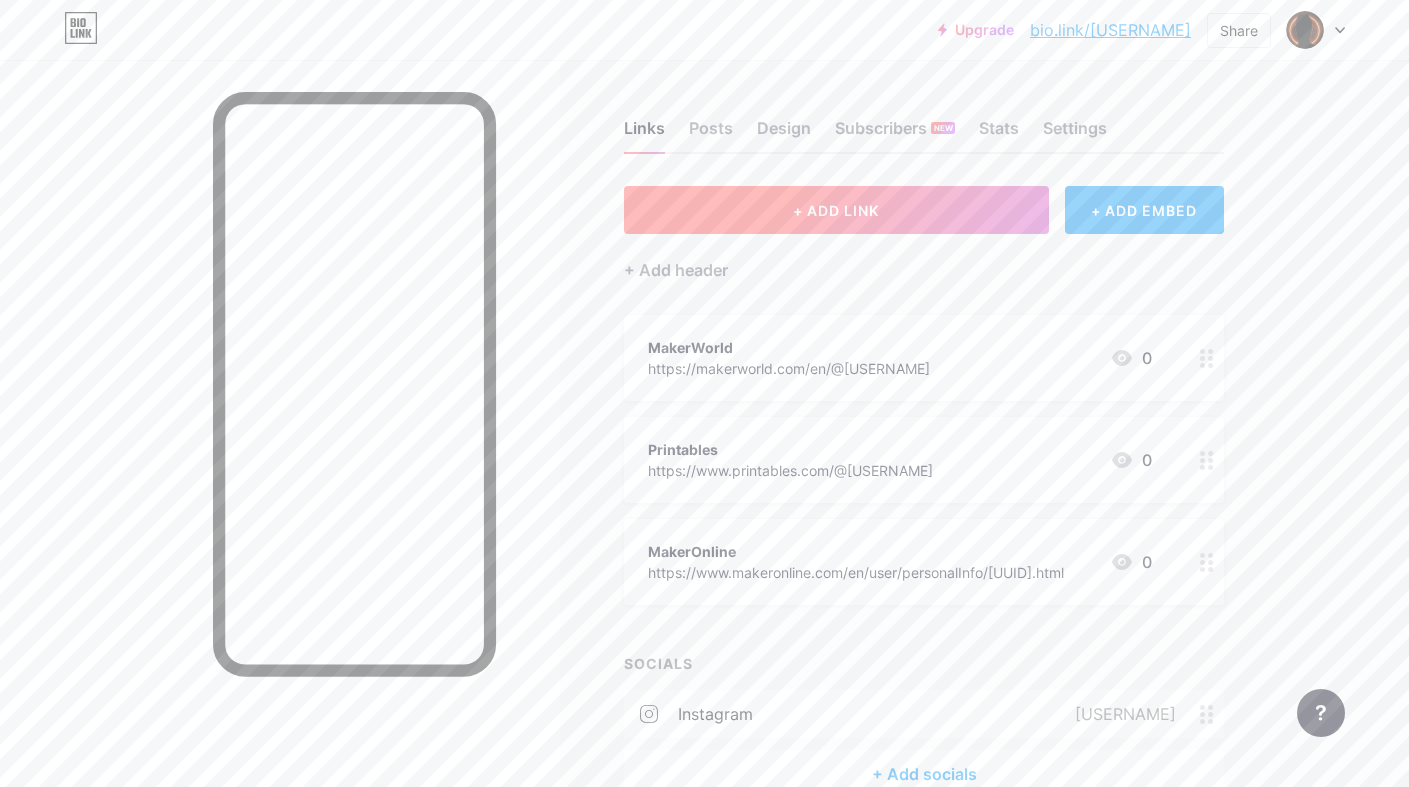 click on "+ ADD LINK" at bounding box center [836, 210] 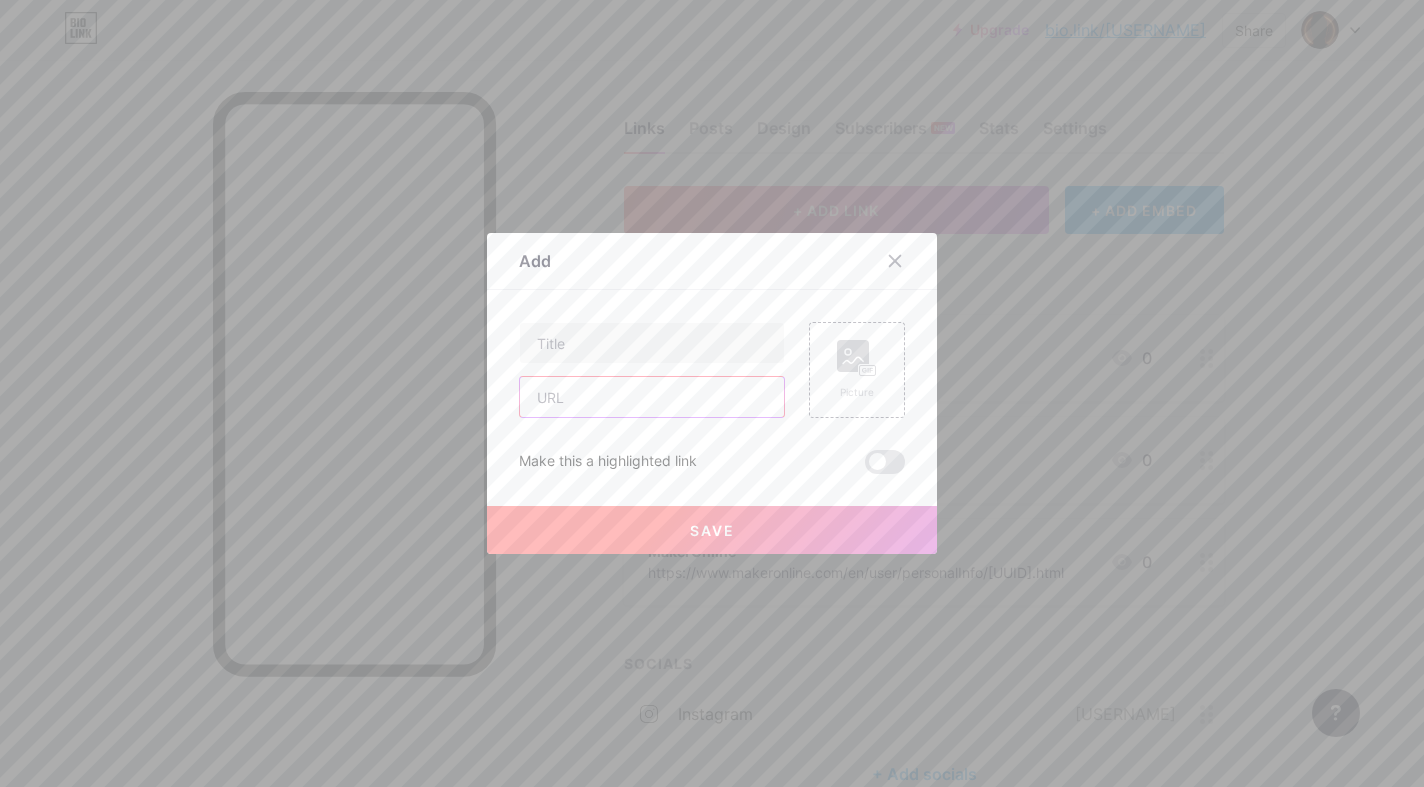 click at bounding box center [652, 397] 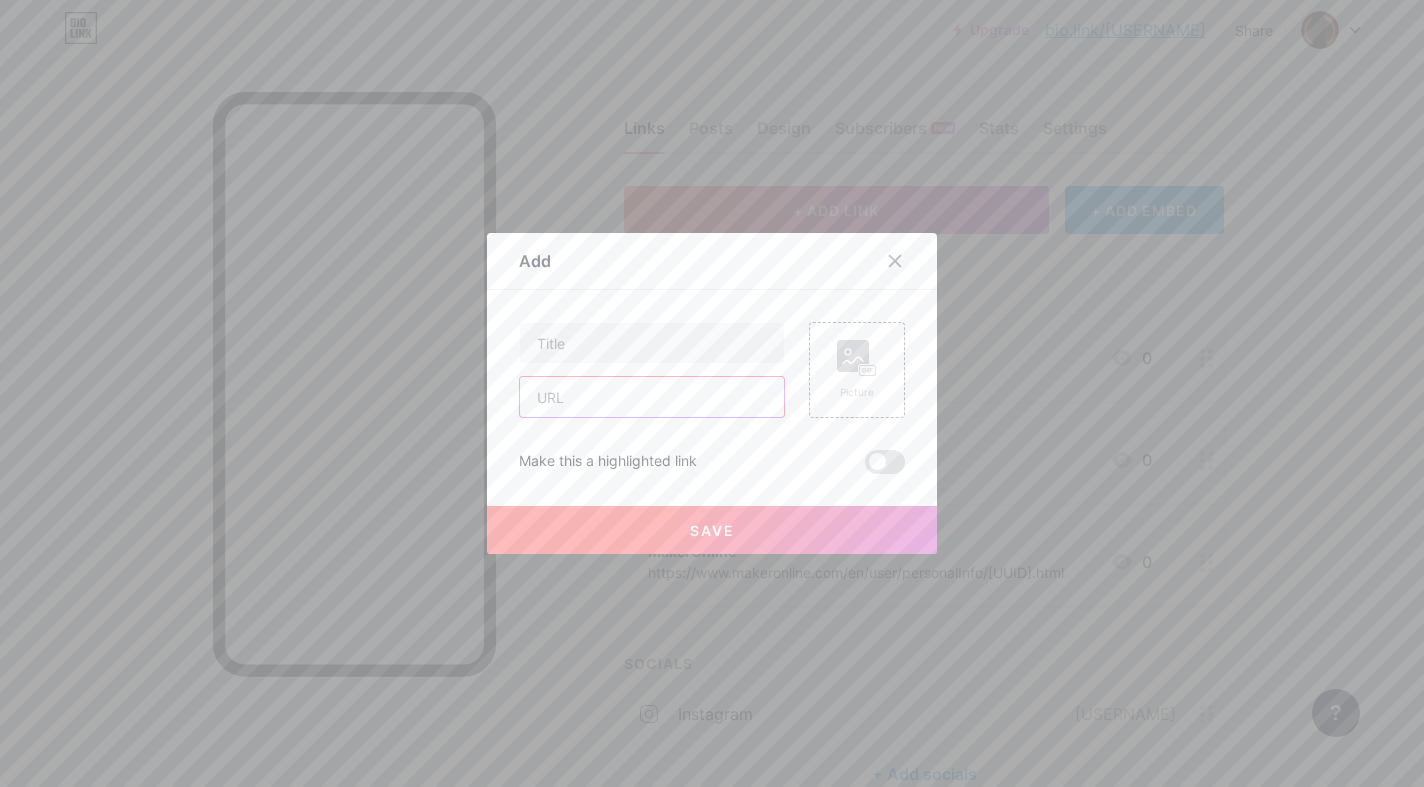 paste on "https://www.youtube.com/@[USERNAME]" 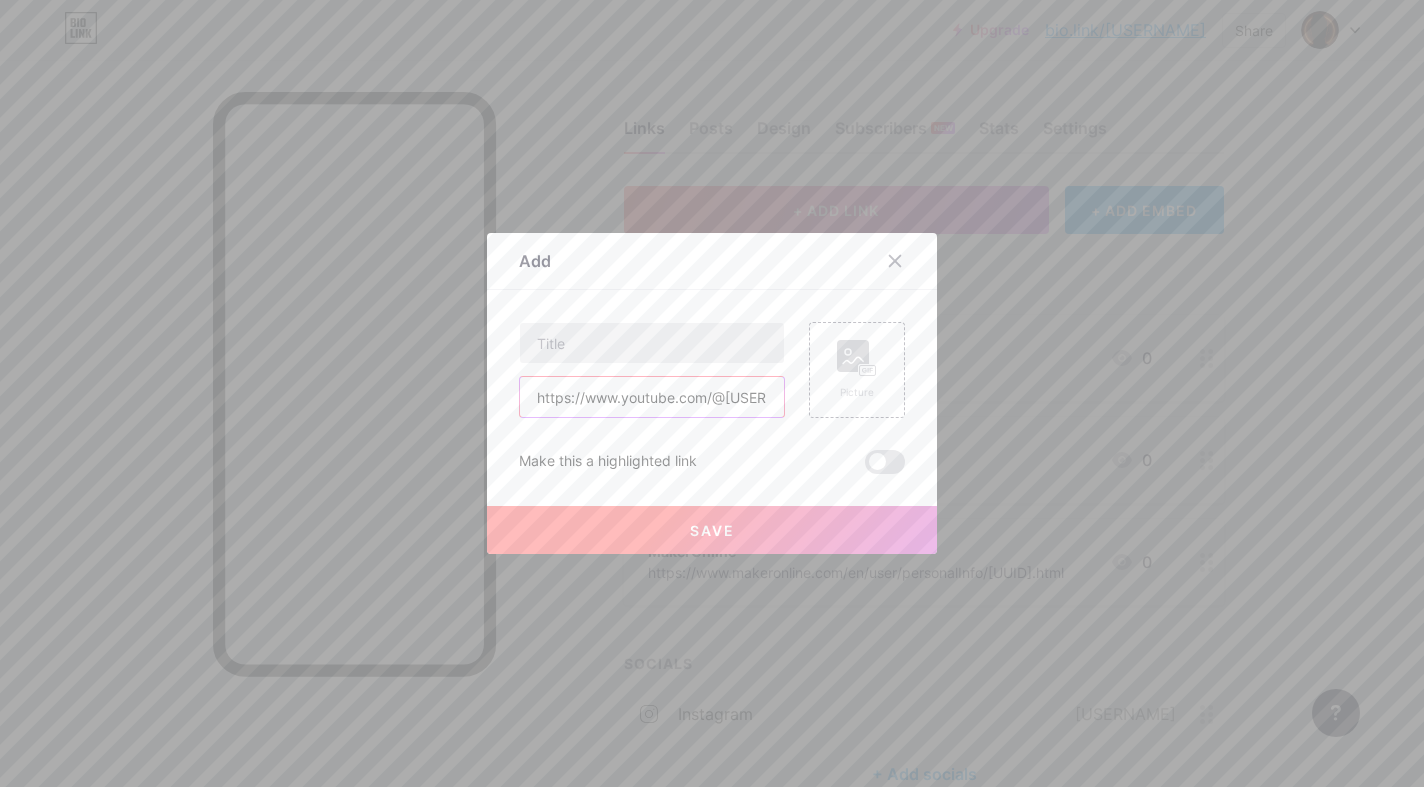 type on "https://www.youtube.com/@[USERNAME]" 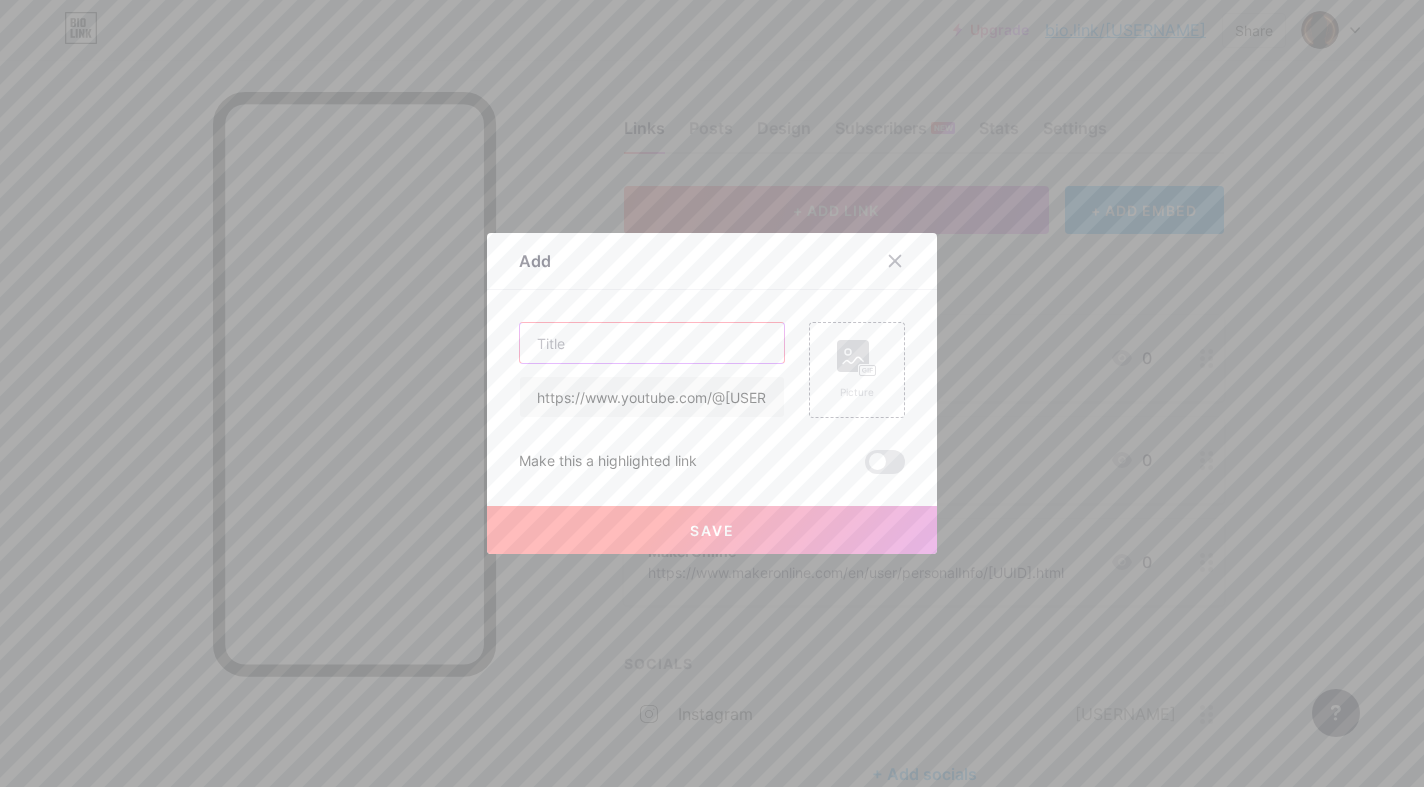 click at bounding box center [652, 343] 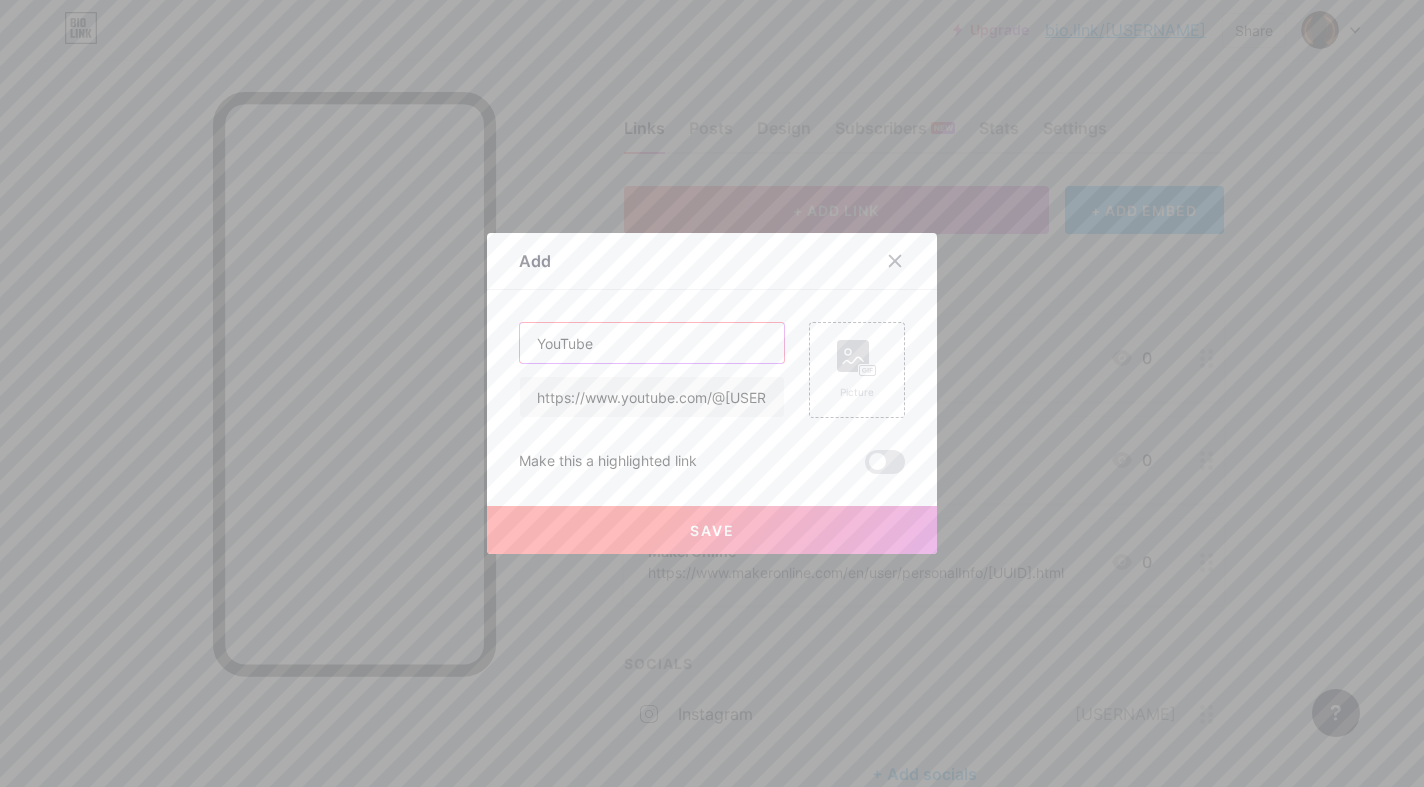 type on "YouTube" 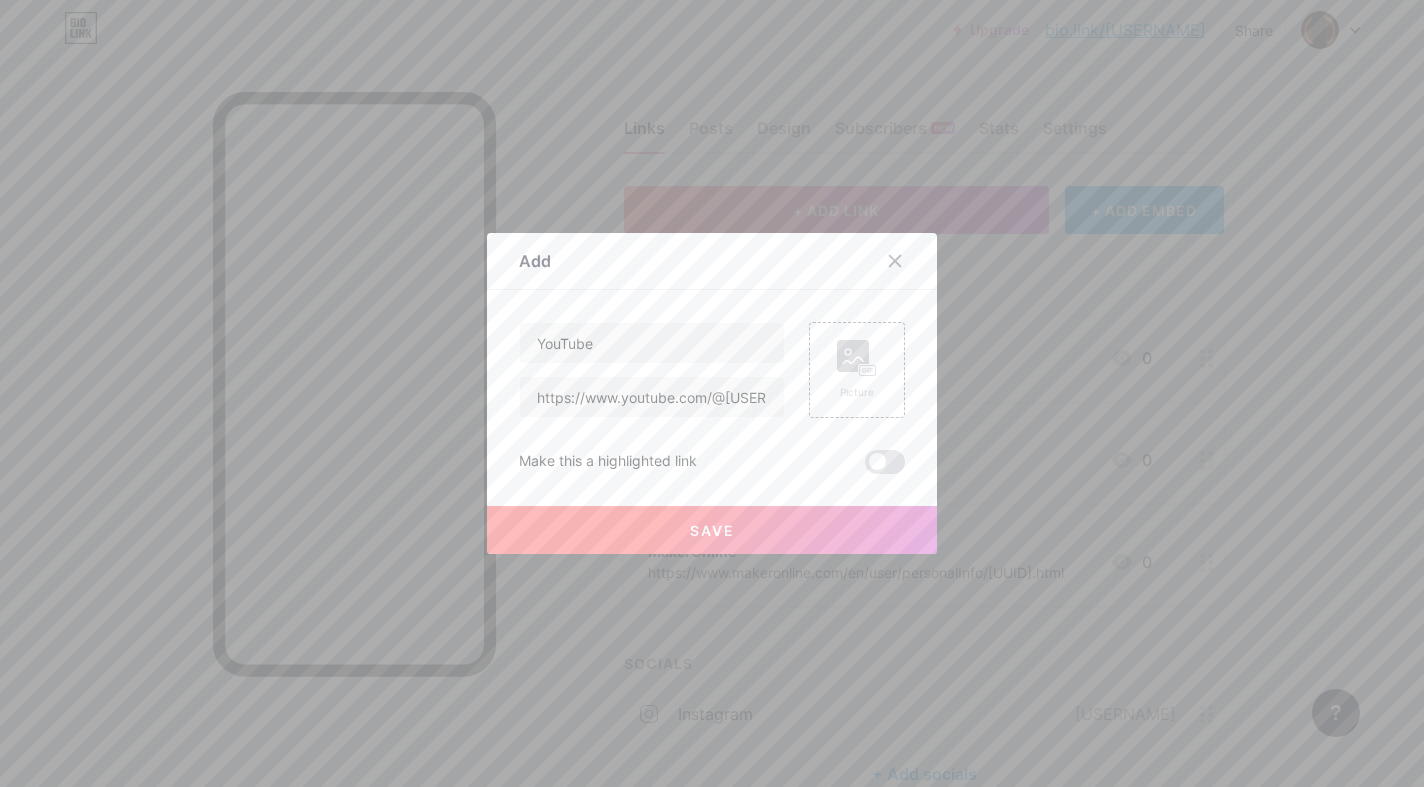click on "Save" at bounding box center (712, 530) 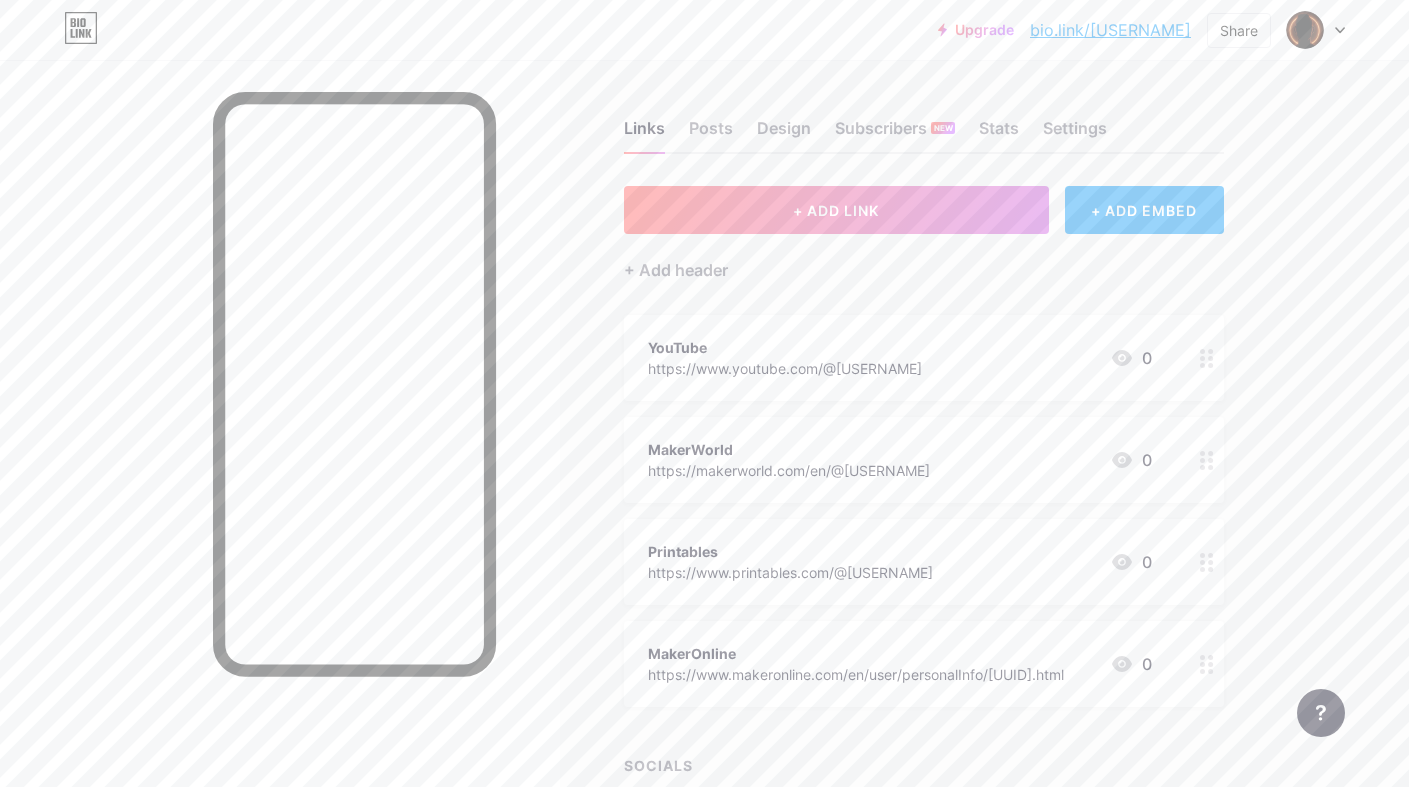 scroll, scrollTop: 34, scrollLeft: 0, axis: vertical 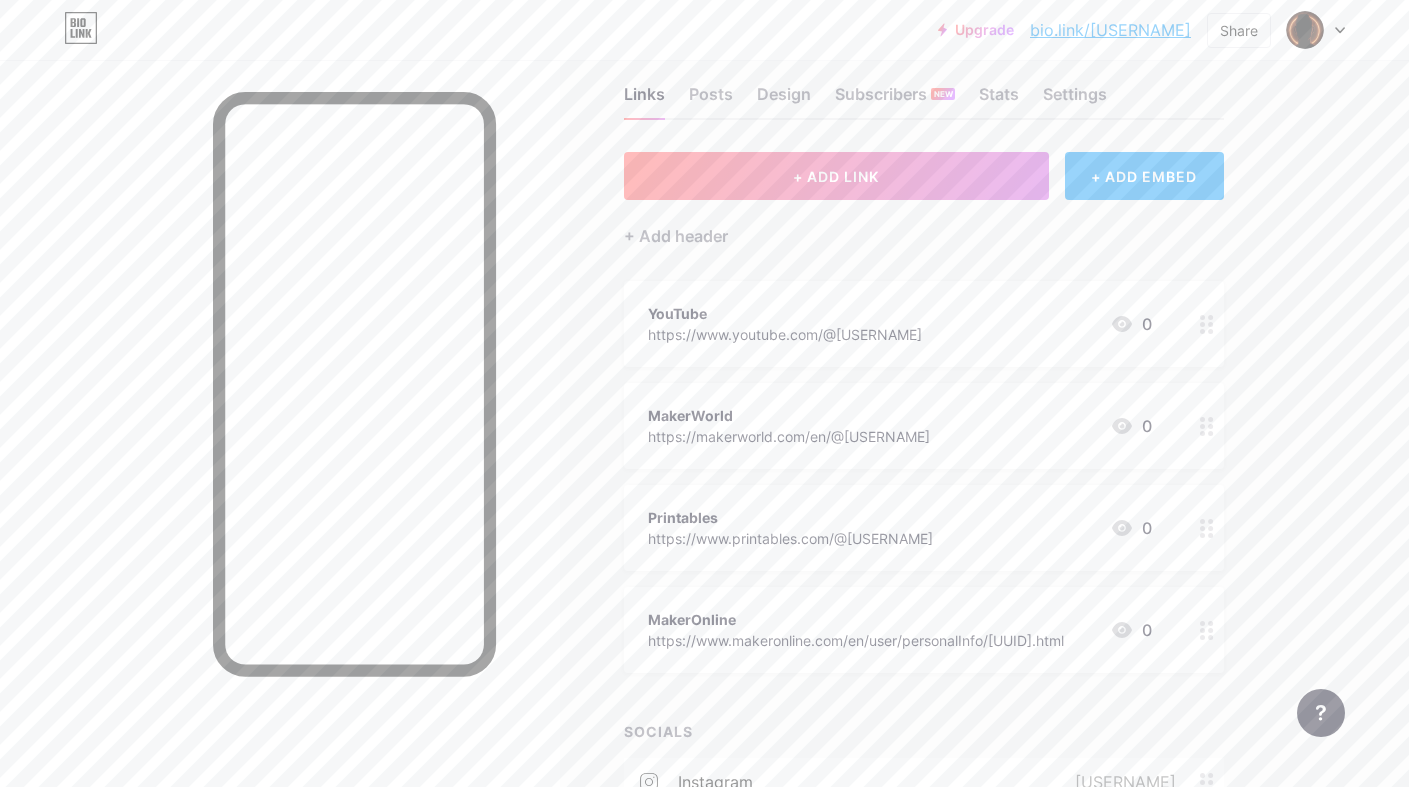 type 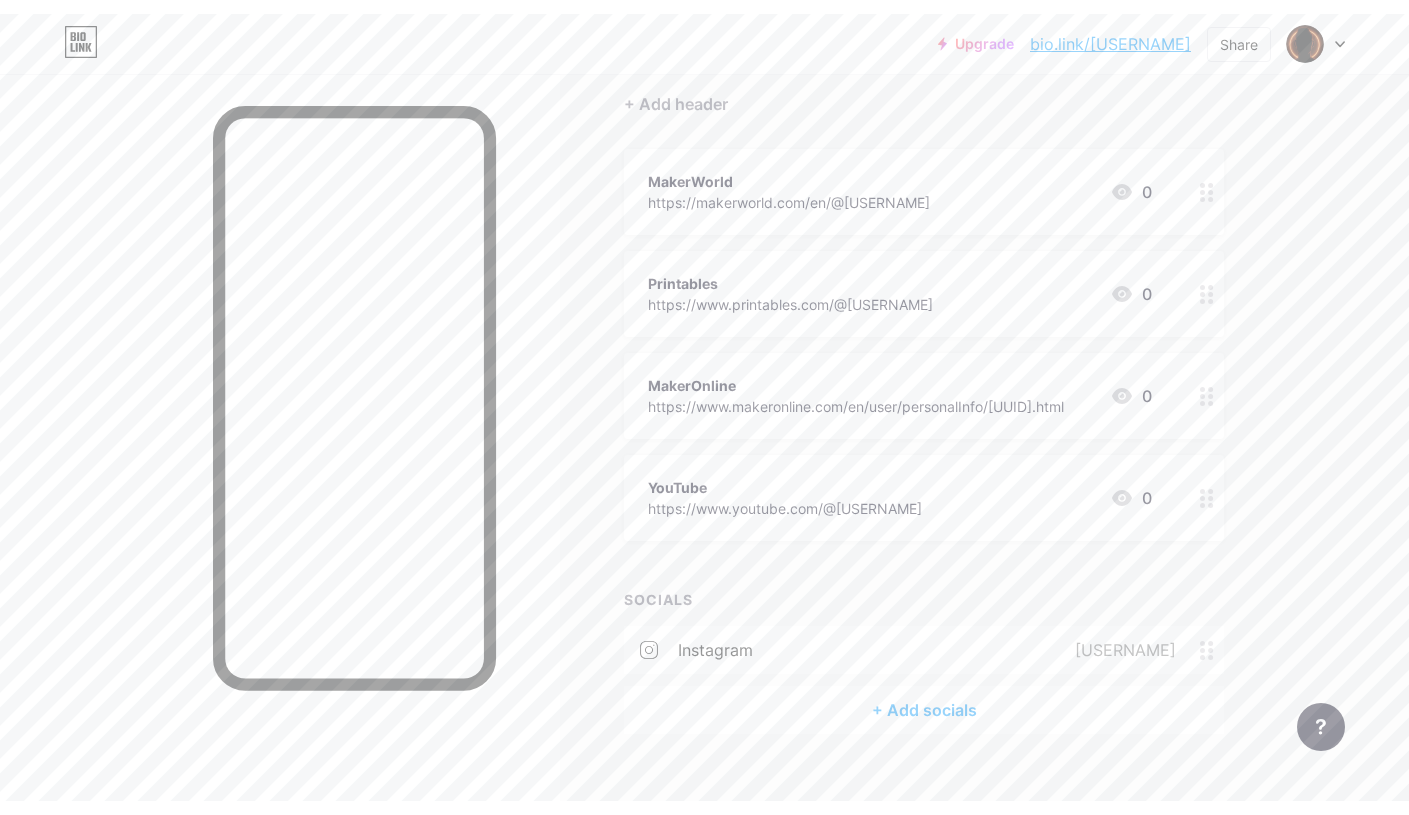 scroll, scrollTop: 0, scrollLeft: 0, axis: both 